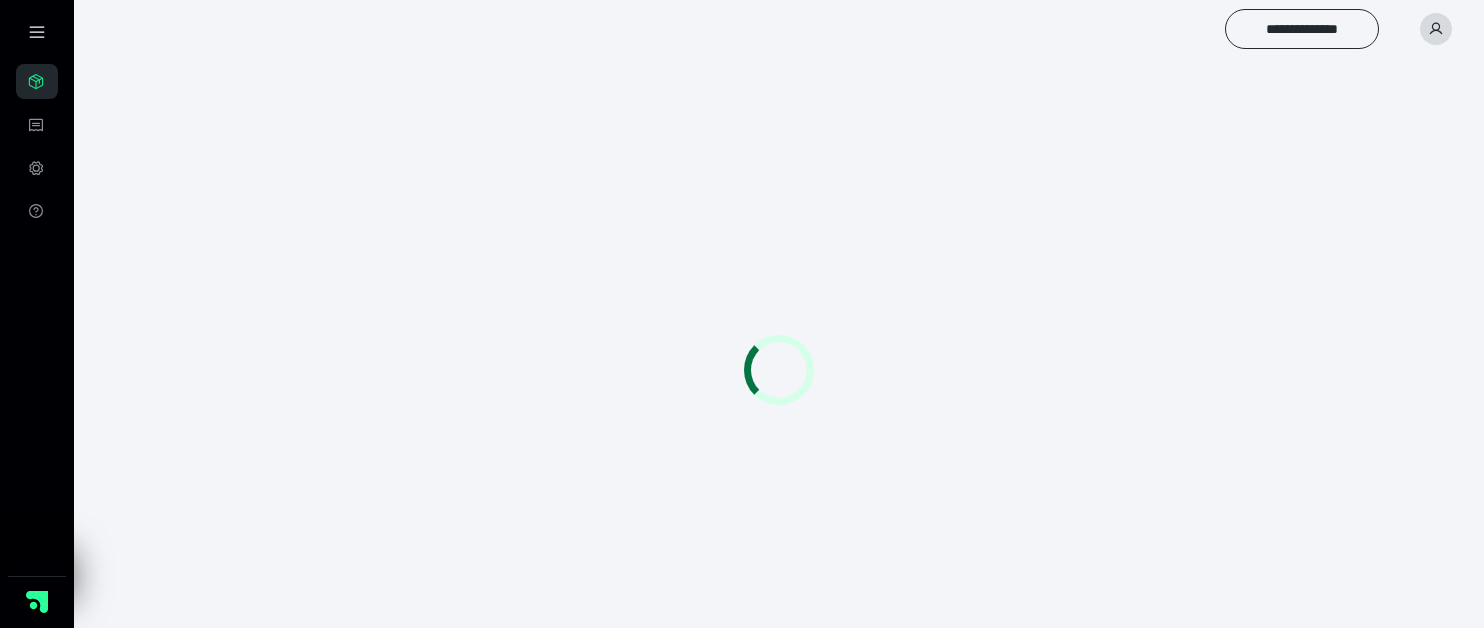 scroll, scrollTop: 0, scrollLeft: 0, axis: both 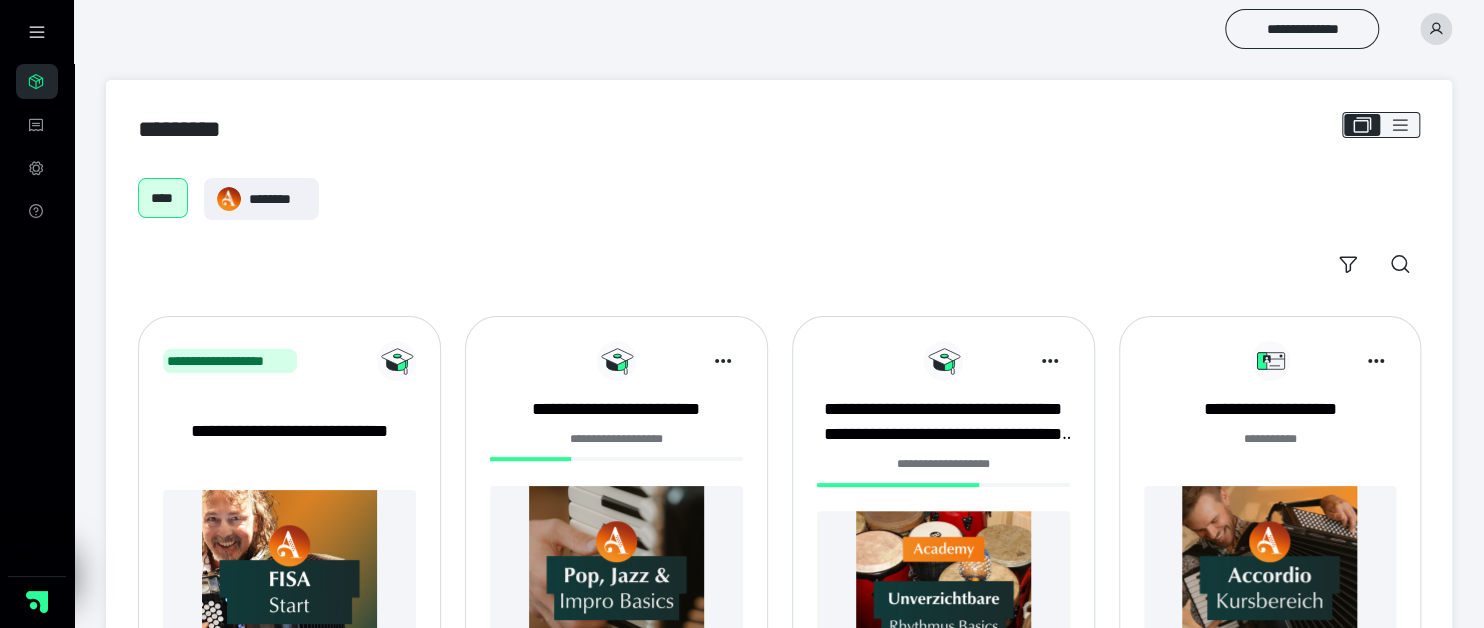 click at bounding box center (1270, 573) 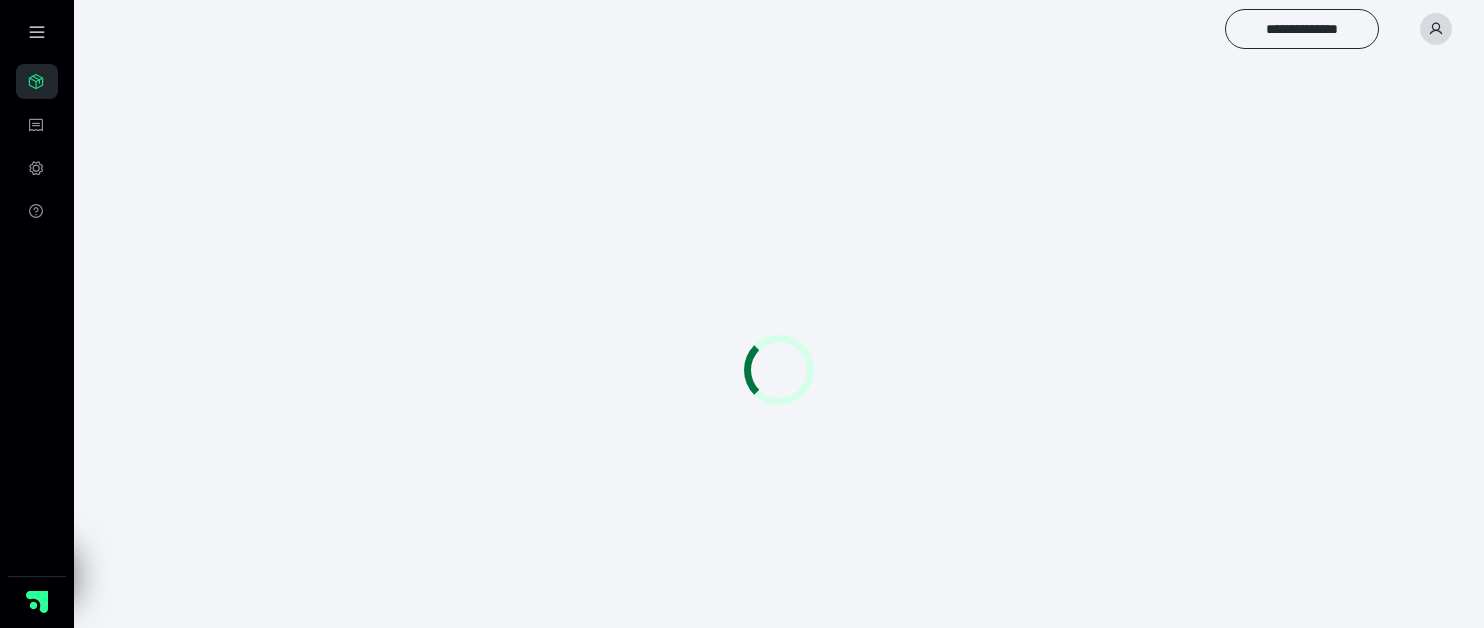 scroll, scrollTop: 0, scrollLeft: 0, axis: both 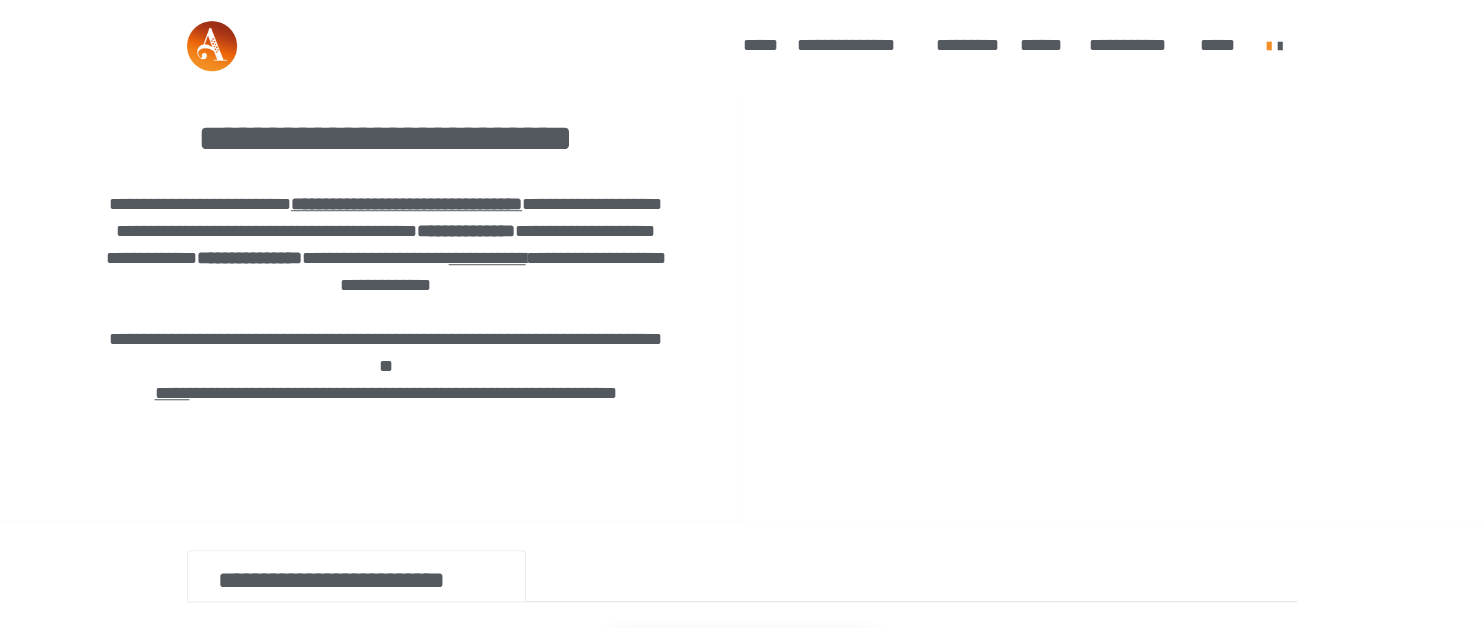 drag, startPoint x: 1497, startPoint y: 612, endPoint x: 1503, endPoint y: 586, distance: 26.683329 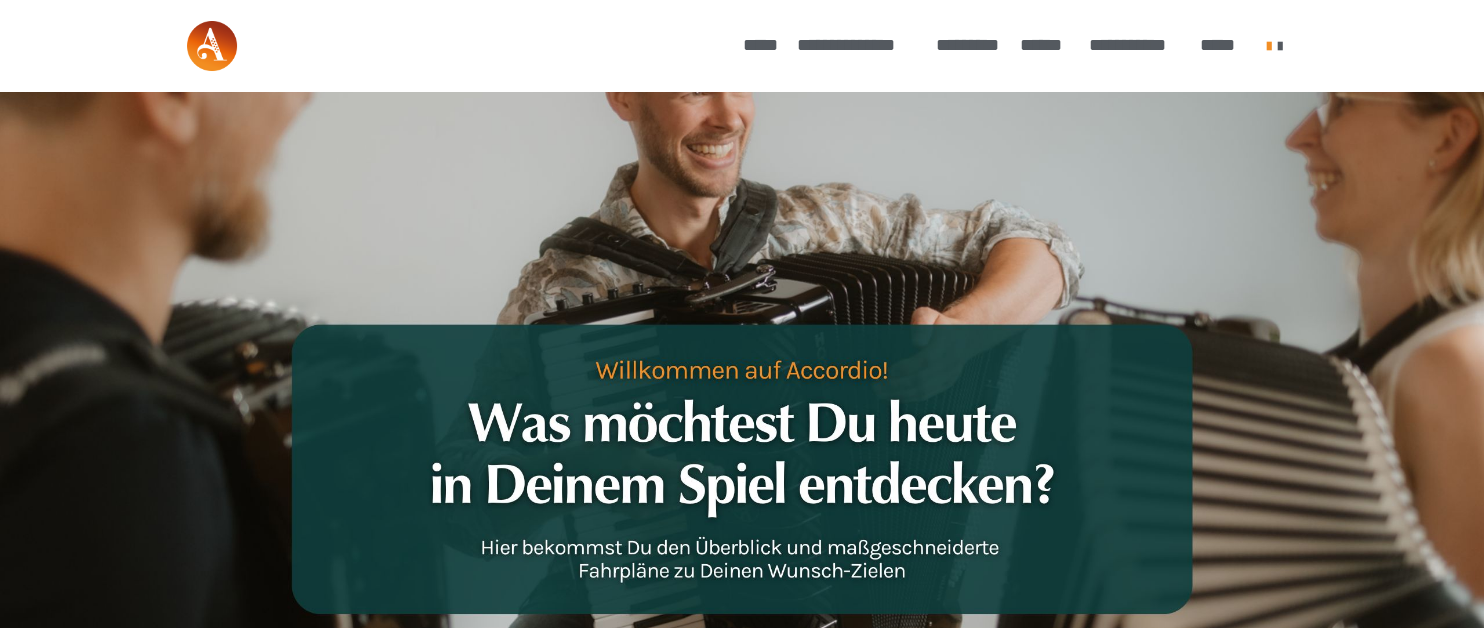 scroll, scrollTop: 0, scrollLeft: 0, axis: both 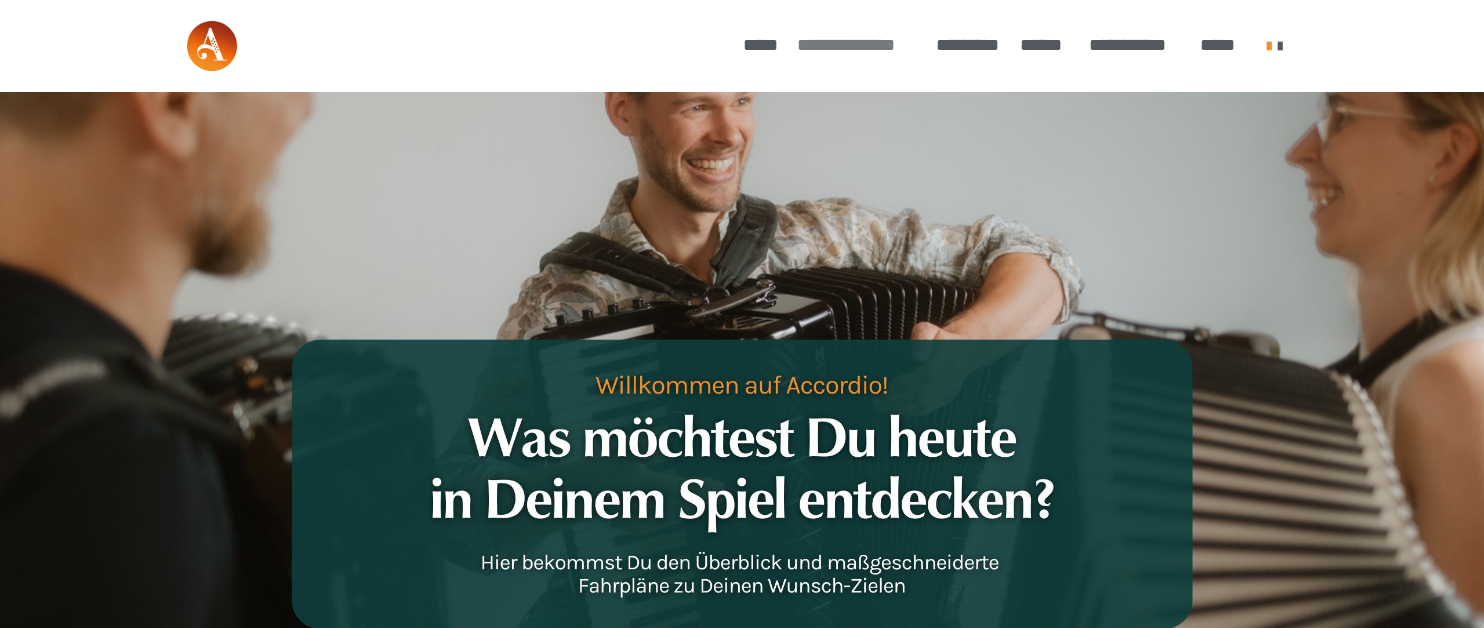 click on "**********" at bounding box center [856, 45] 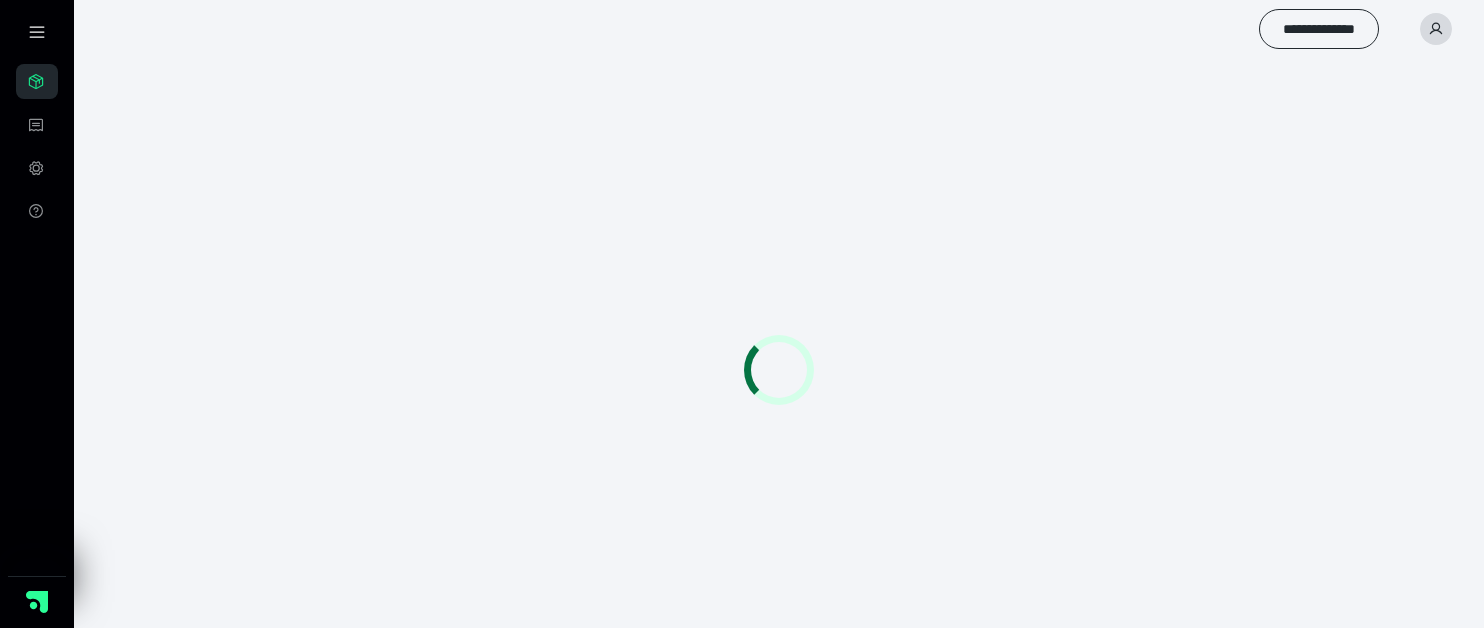 scroll, scrollTop: 0, scrollLeft: 0, axis: both 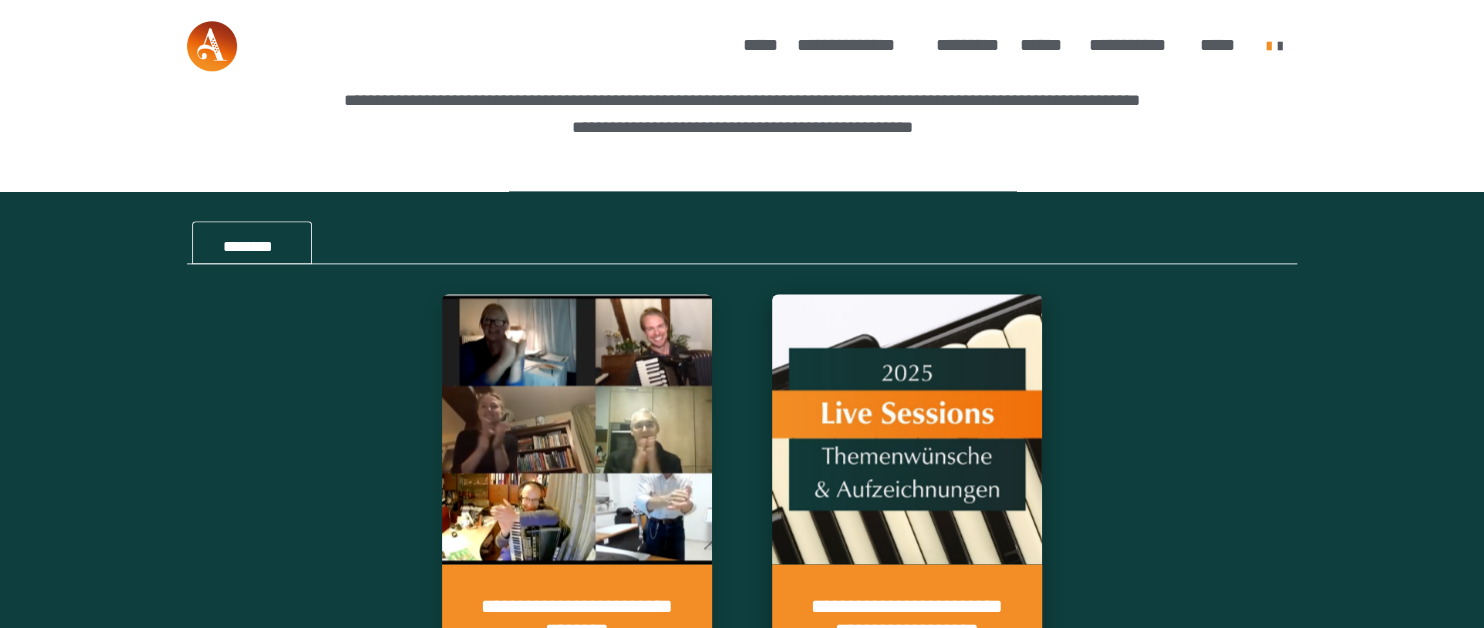 click at bounding box center (907, 429) 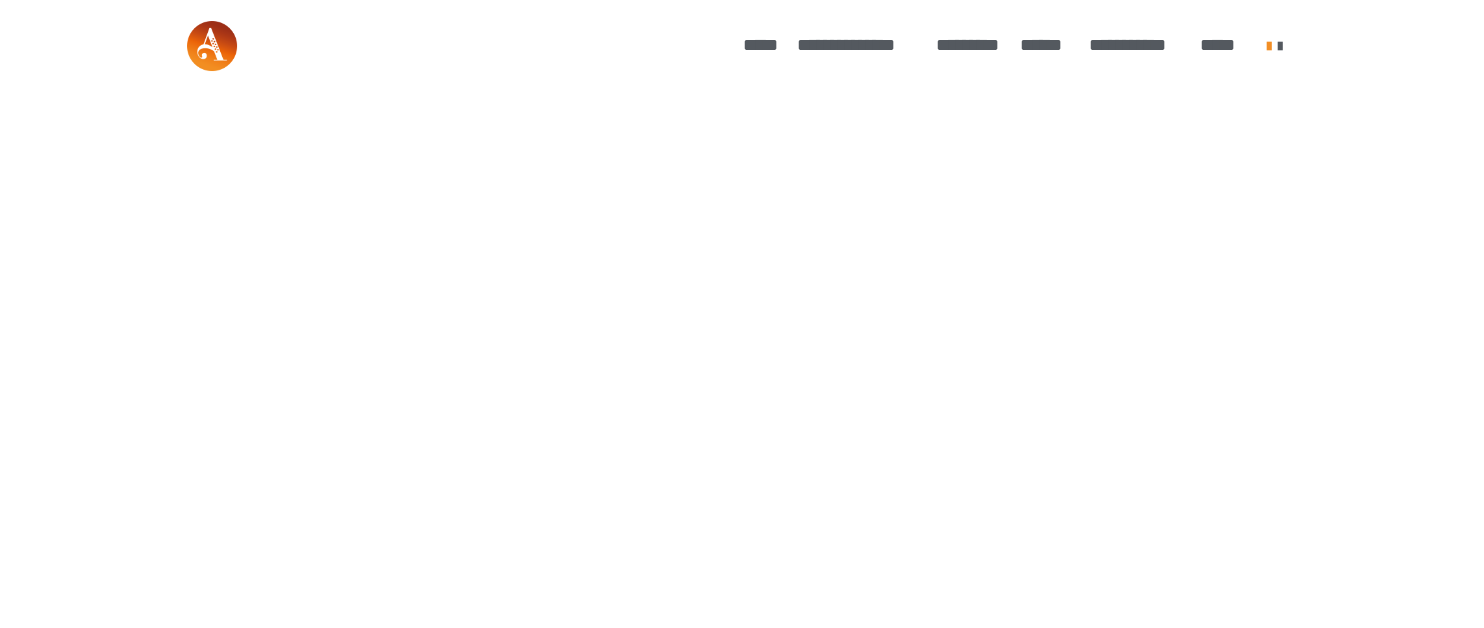 scroll, scrollTop: 0, scrollLeft: 0, axis: both 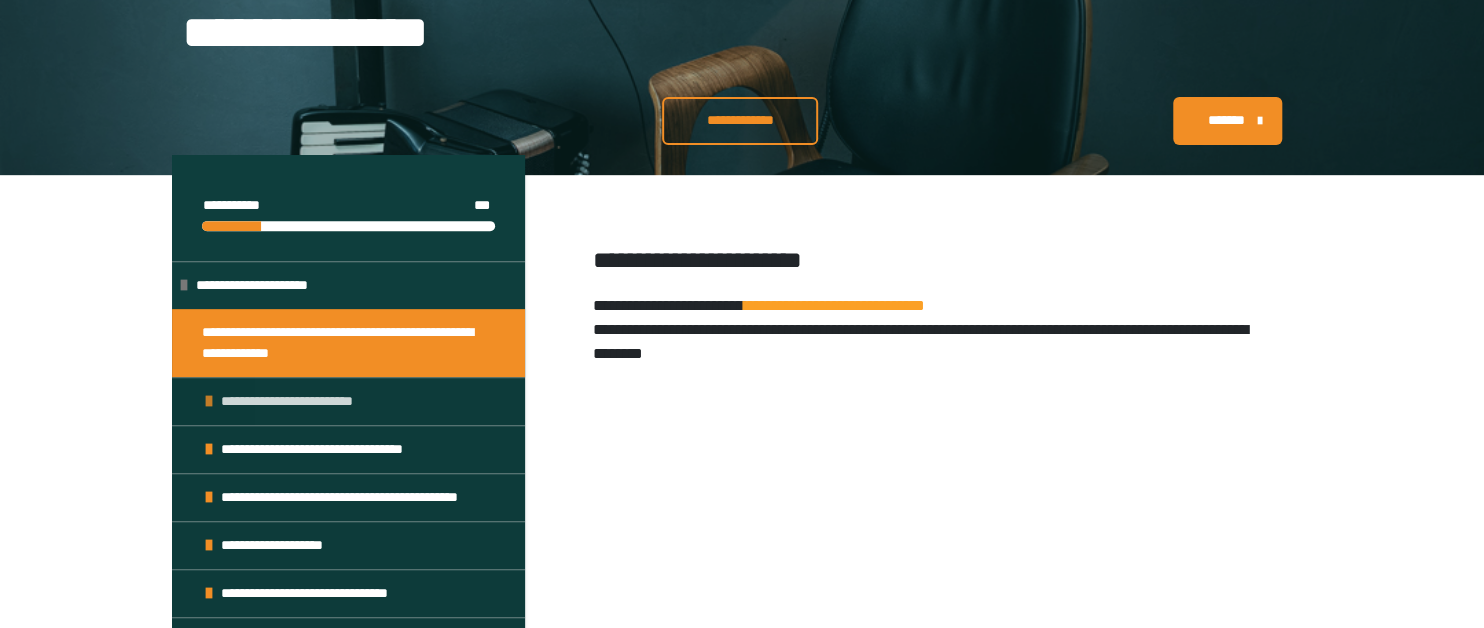 click on "**********" at bounding box center (296, 401) 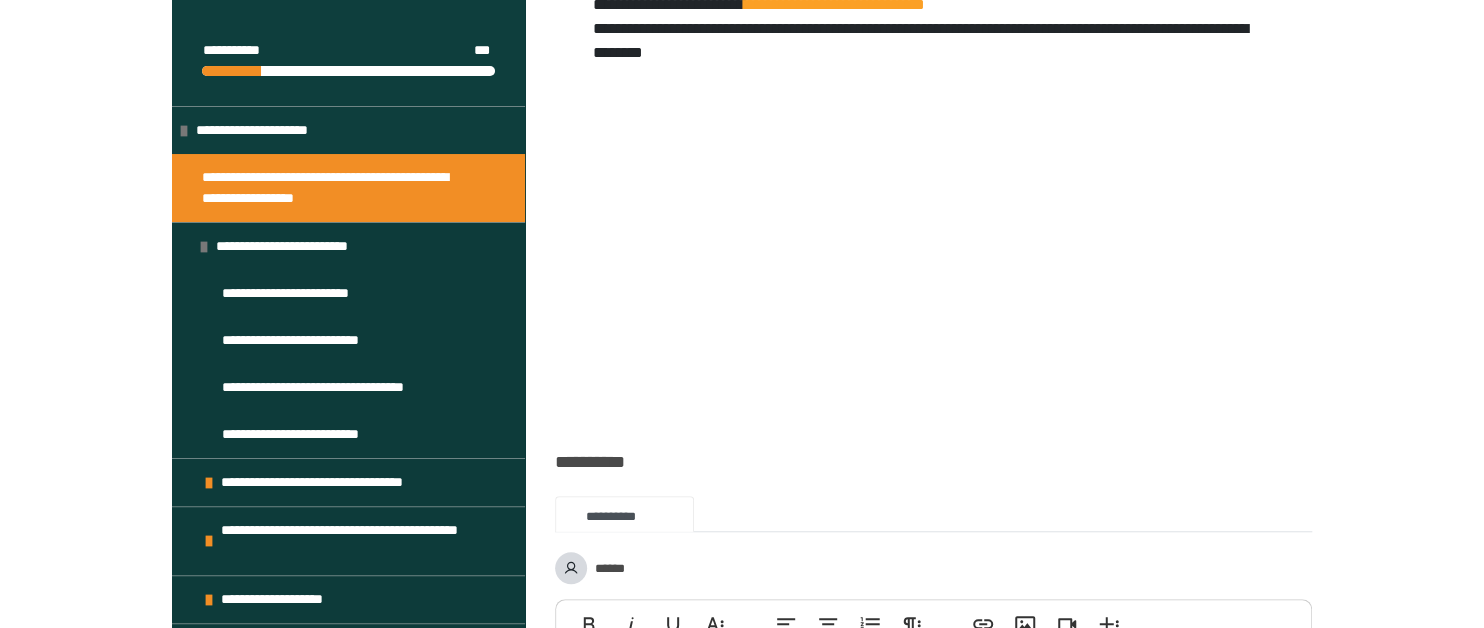 scroll, scrollTop: 654, scrollLeft: 0, axis: vertical 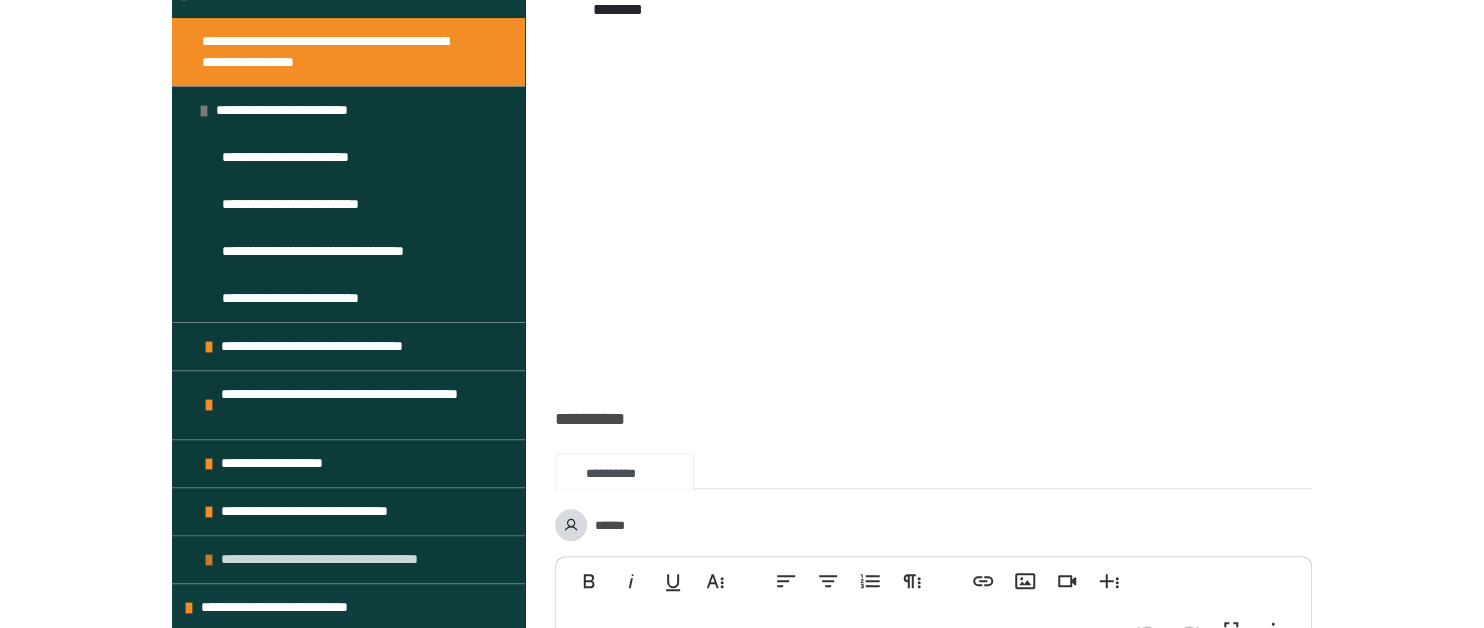click on "**********" at bounding box center (337, 559) 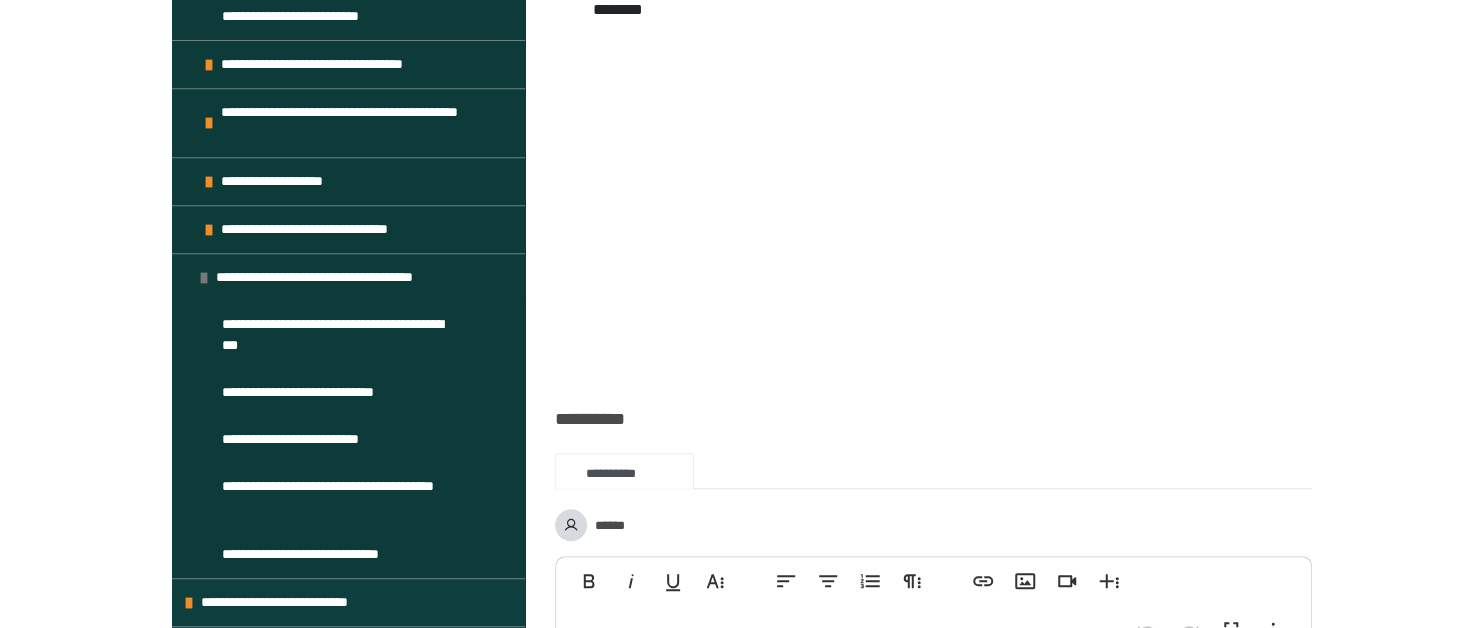 scroll, scrollTop: 512, scrollLeft: 0, axis: vertical 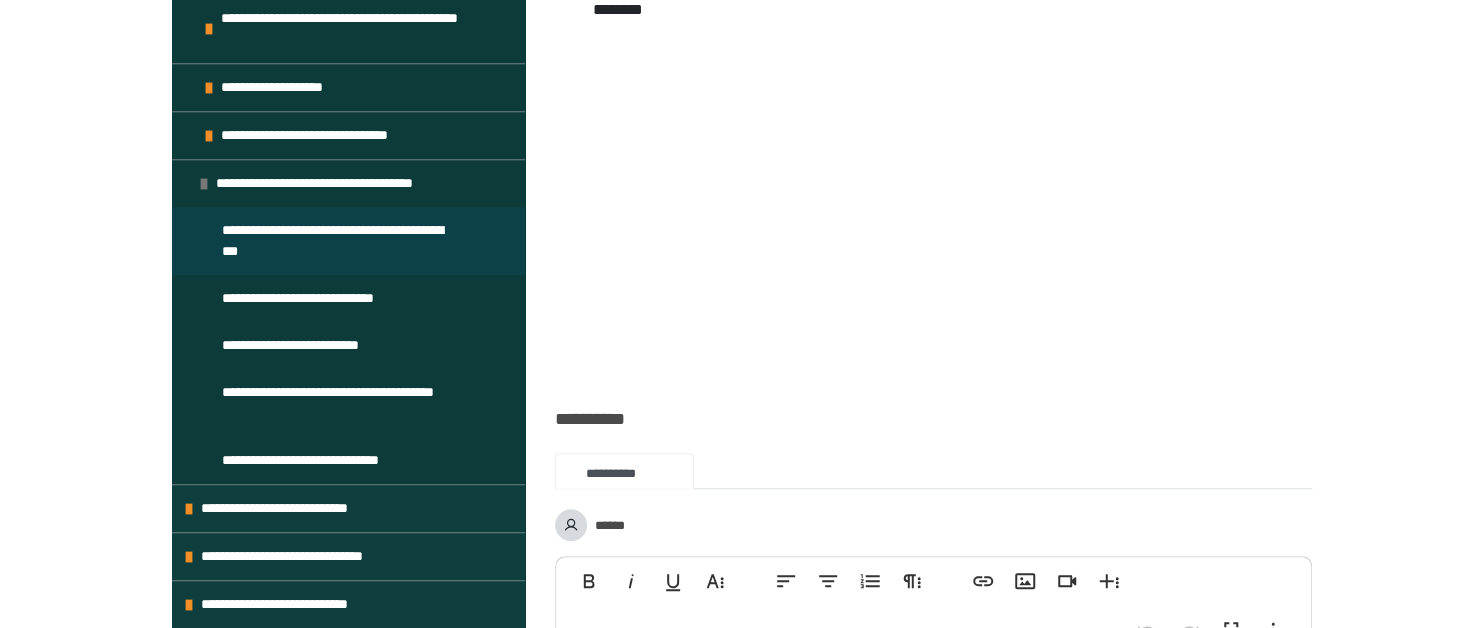 click on "**********" at bounding box center [340, 241] 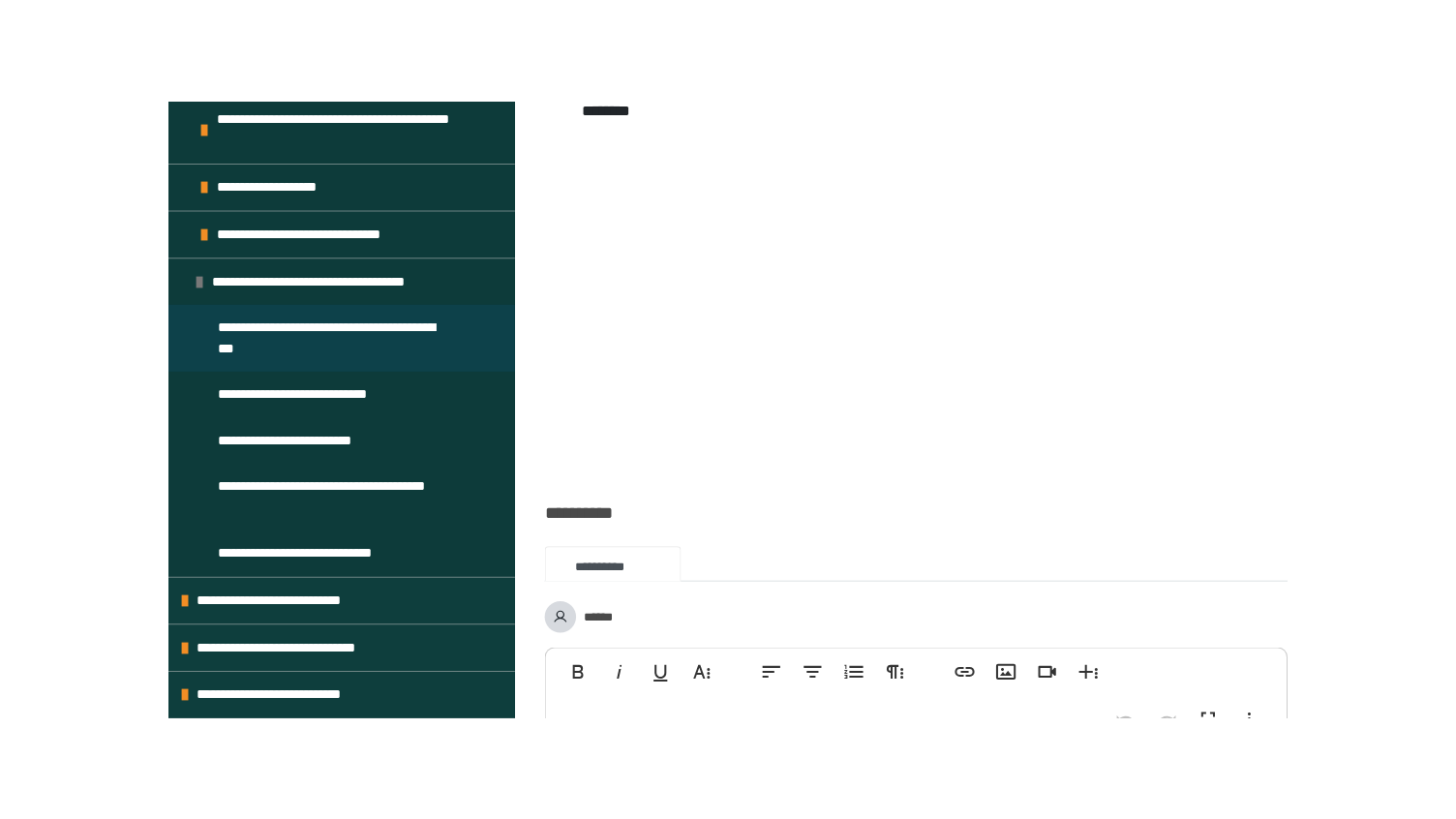 scroll, scrollTop: 459, scrollLeft: 0, axis: vertical 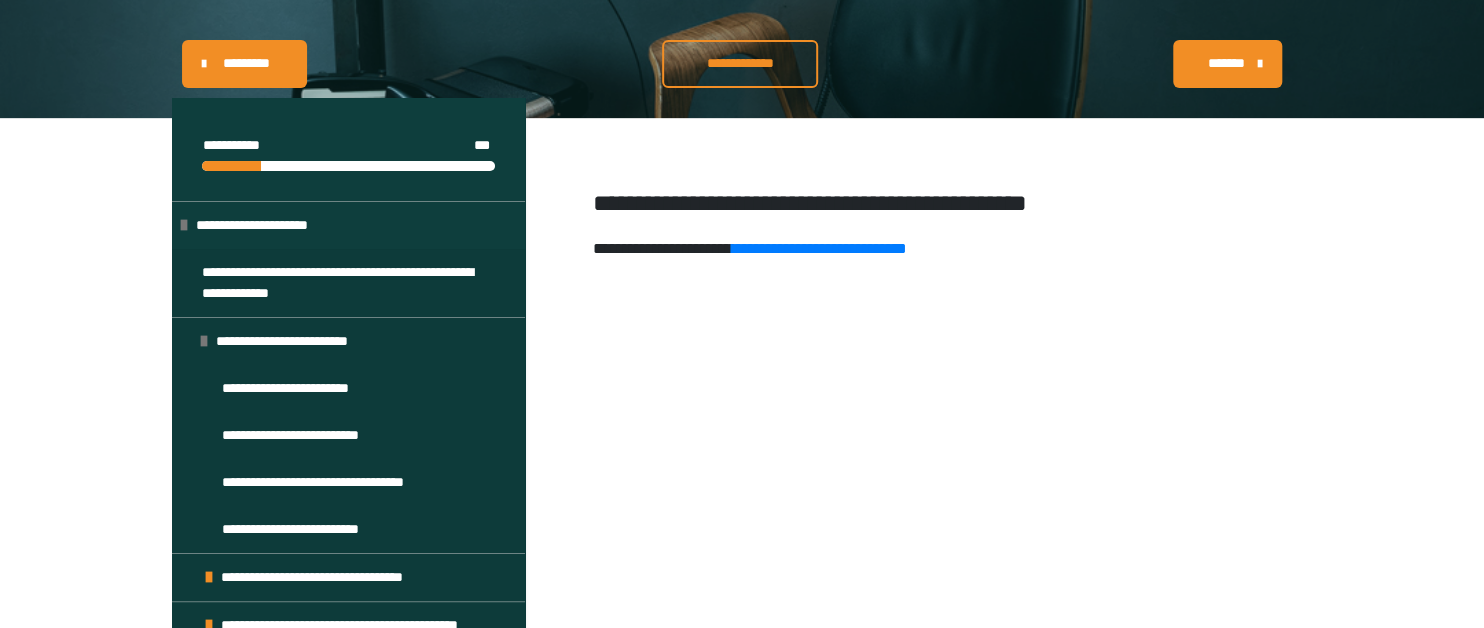 click on "**********" at bounding box center (740, 64) 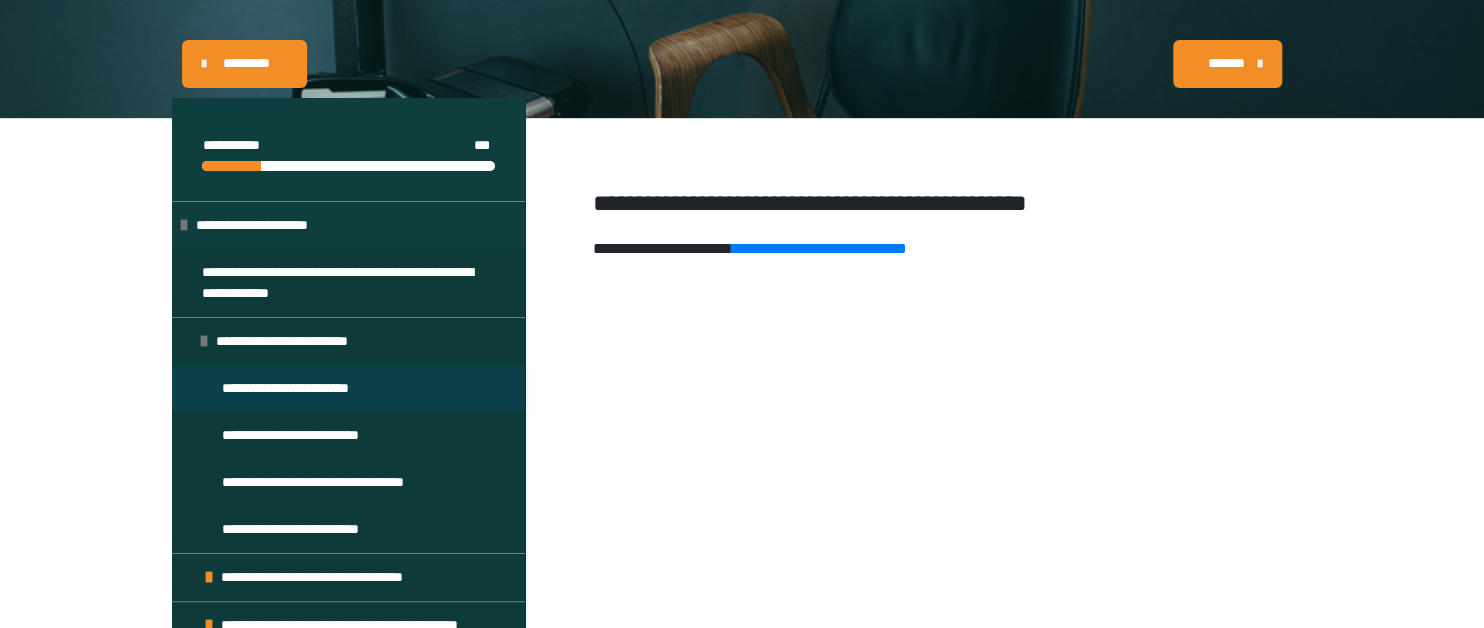 click on "**********" at bounding box center [306, 388] 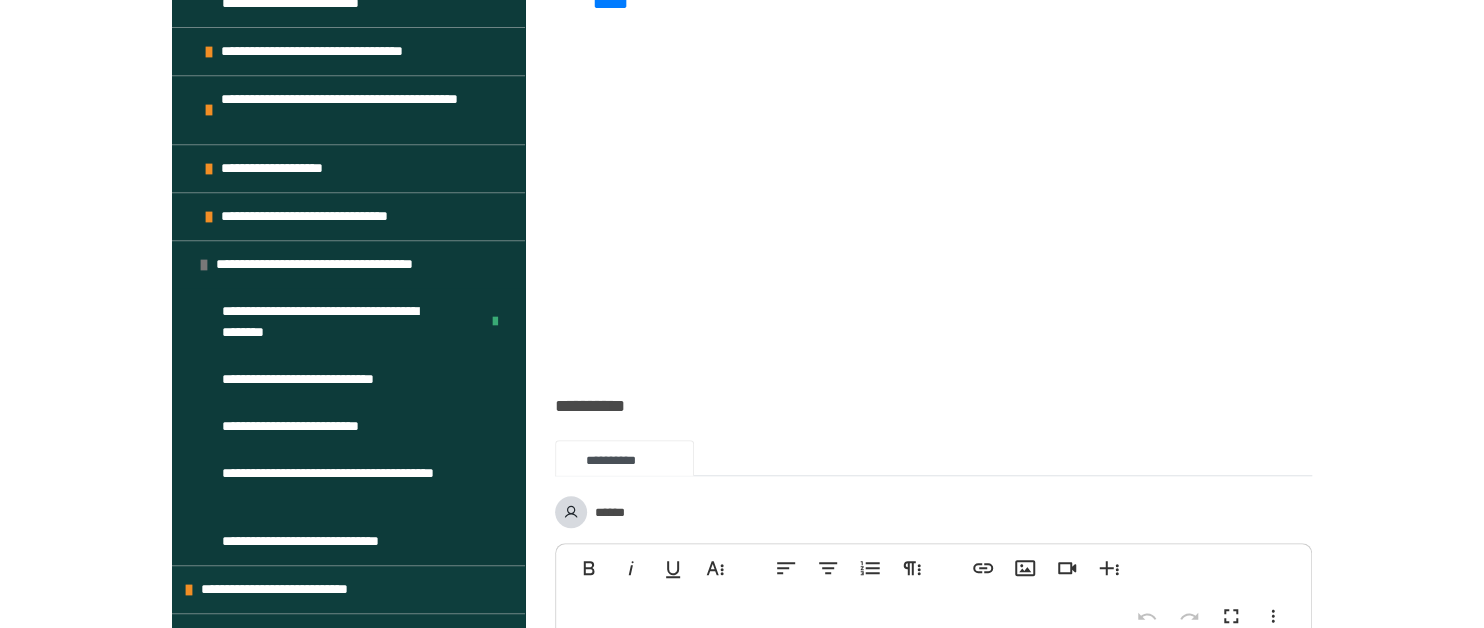 scroll, scrollTop: 664, scrollLeft: 0, axis: vertical 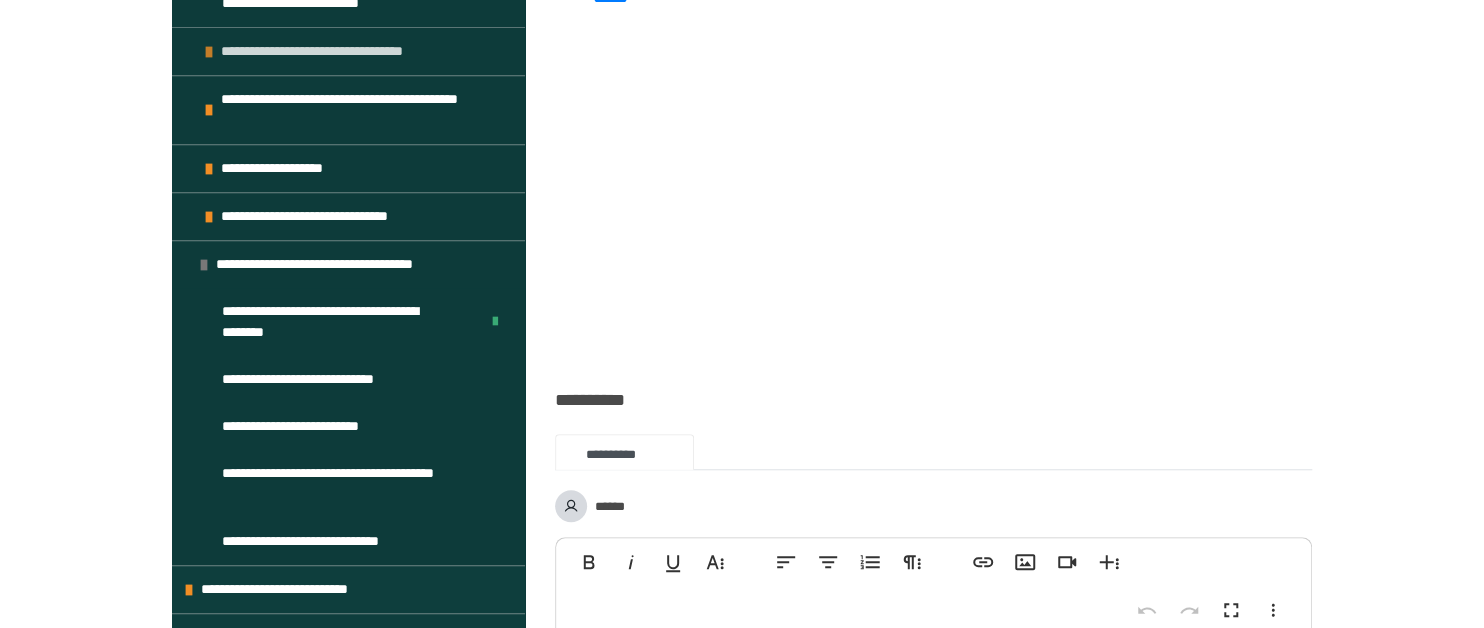 click on "**********" at bounding box center (325, 51) 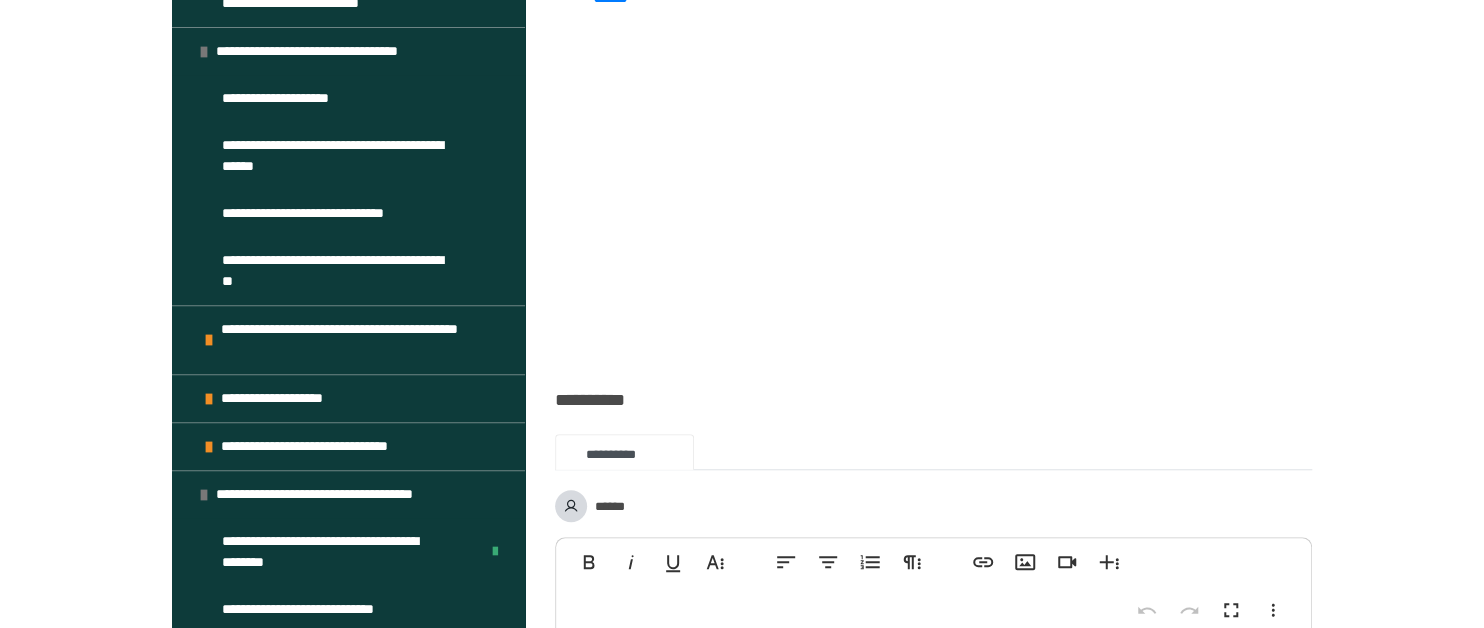 drag, startPoint x: 512, startPoint y: 10, endPoint x: 329, endPoint y: 196, distance: 260.93103 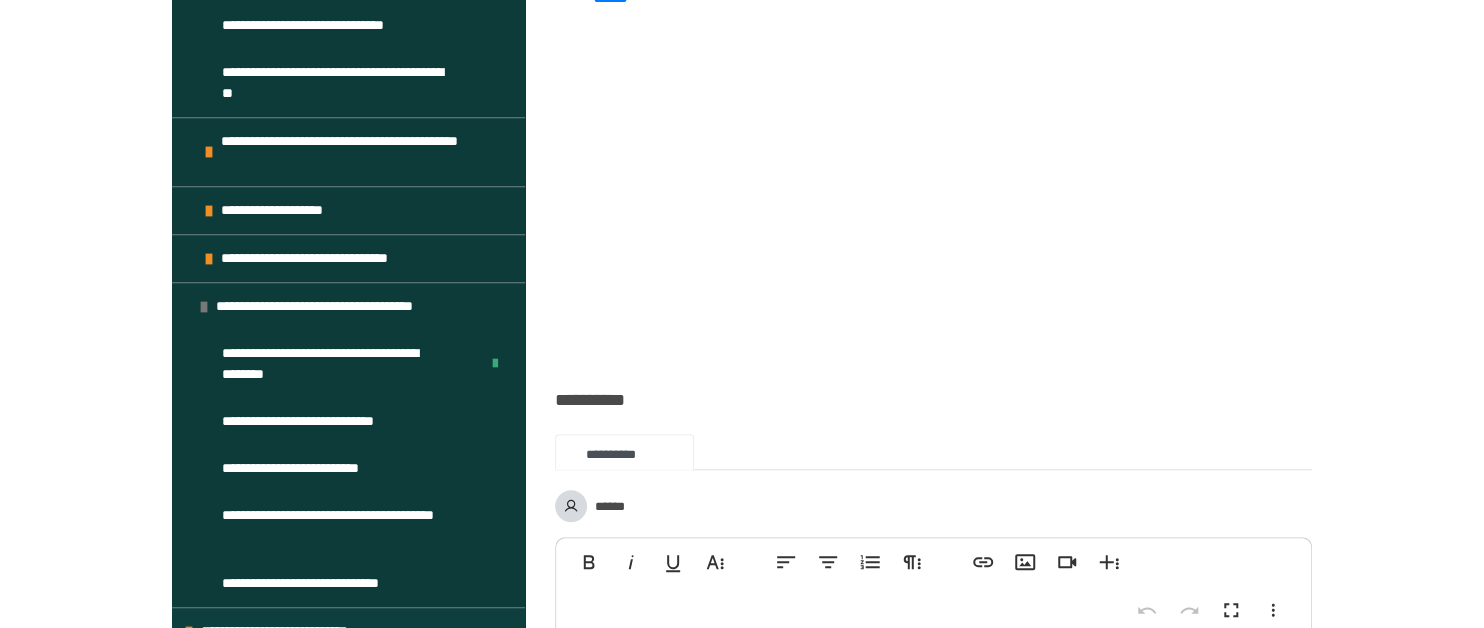 click on "**********" at bounding box center (296, -185) 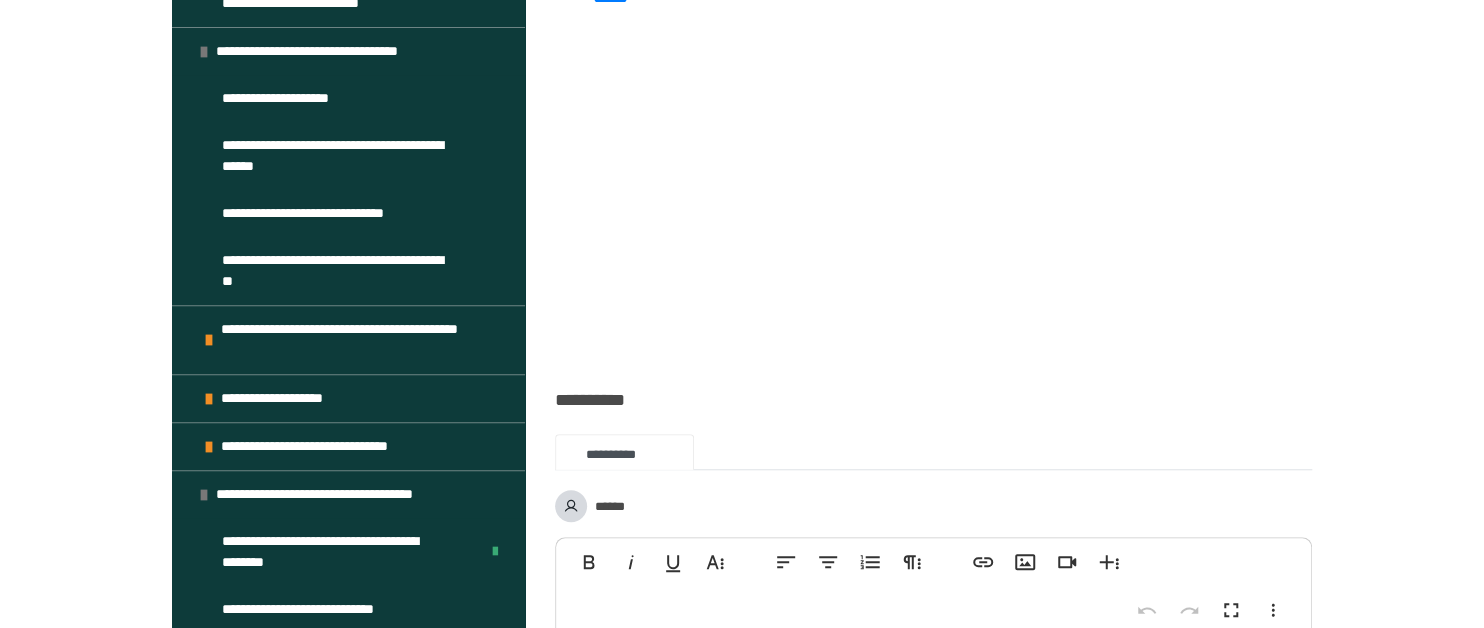 click on "**********" at bounding box center (306, -138) 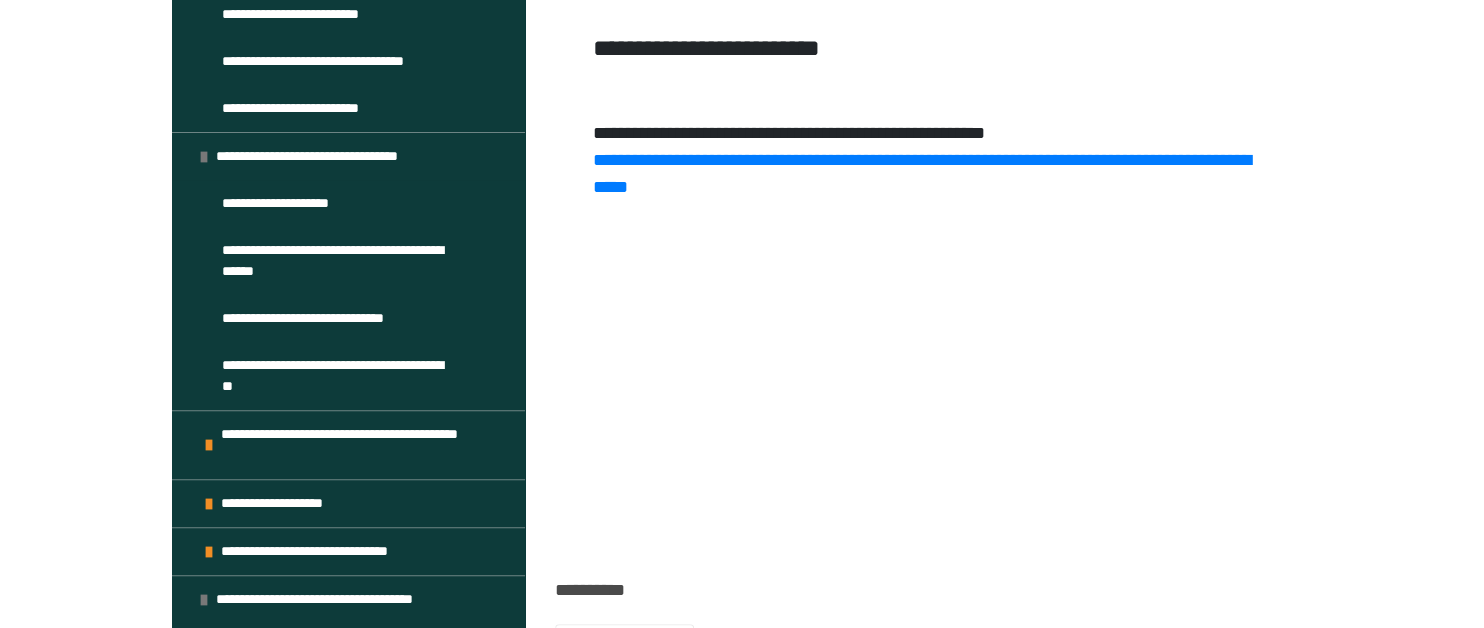 scroll, scrollTop: 329, scrollLeft: 0, axis: vertical 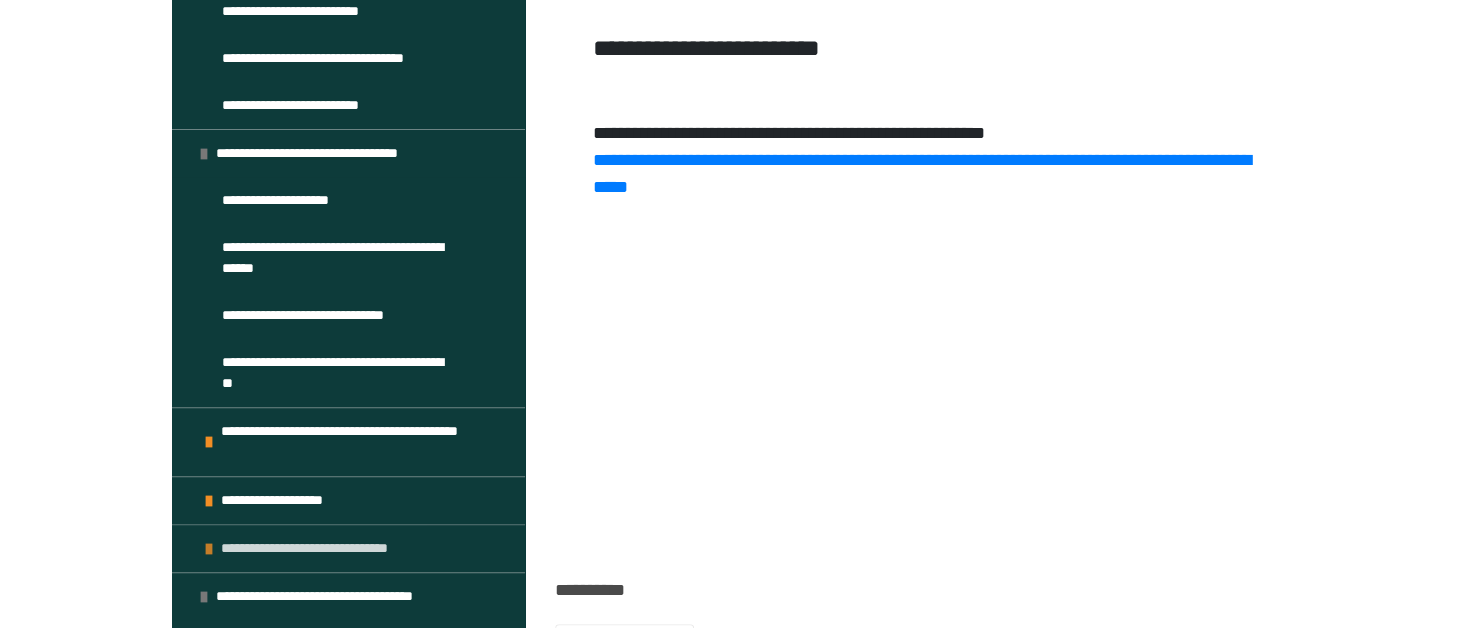 click on "**********" at bounding box center [316, 548] 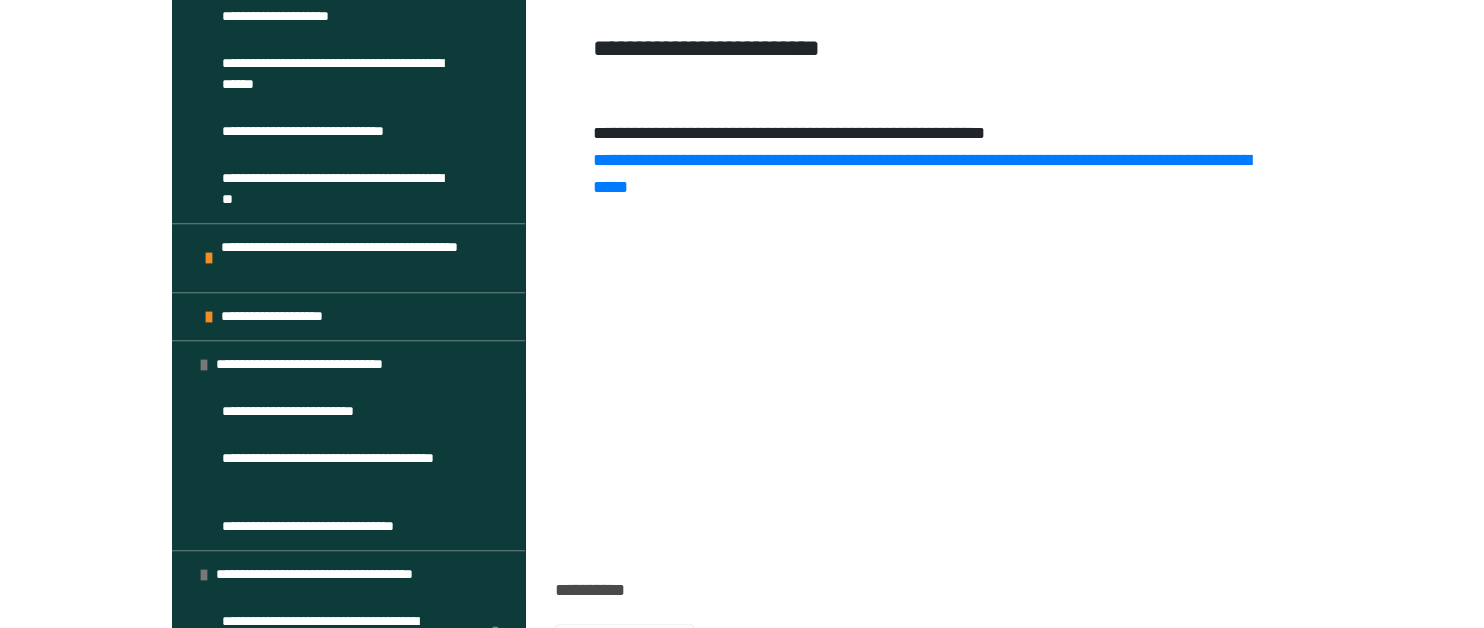 scroll, scrollTop: 517, scrollLeft: 0, axis: vertical 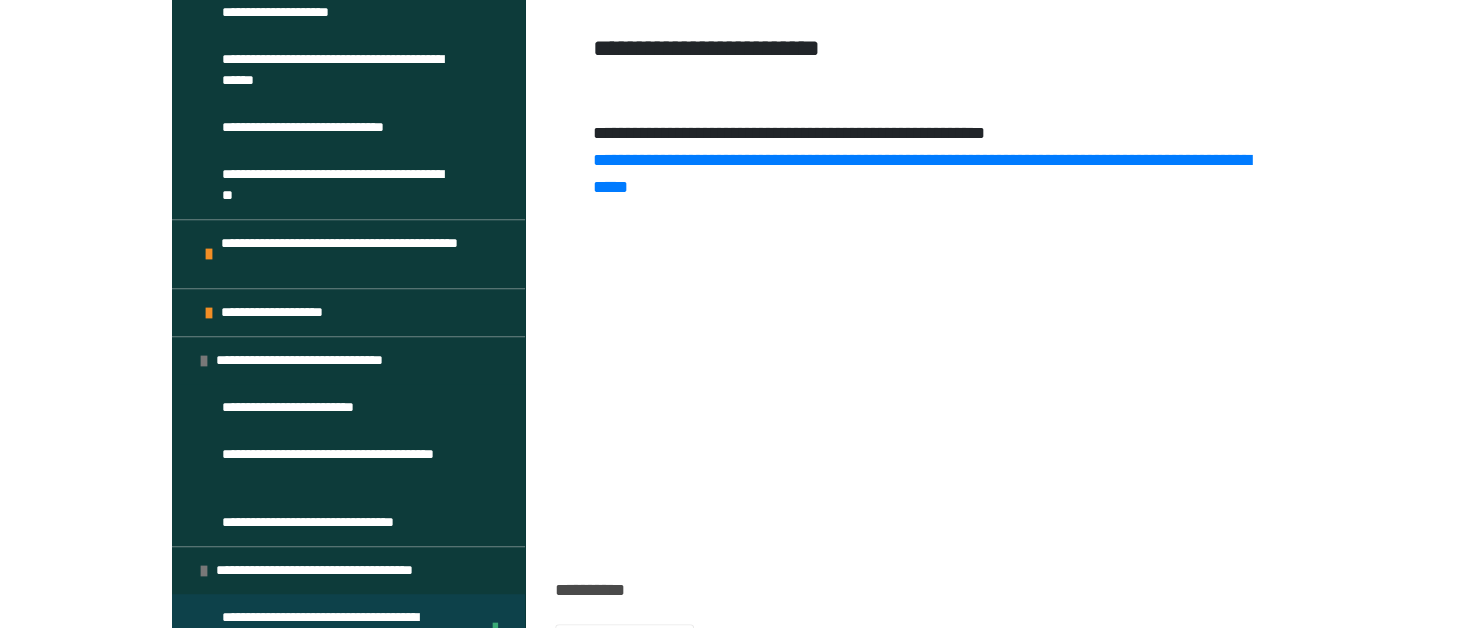 click on "**********" at bounding box center (348, 628) 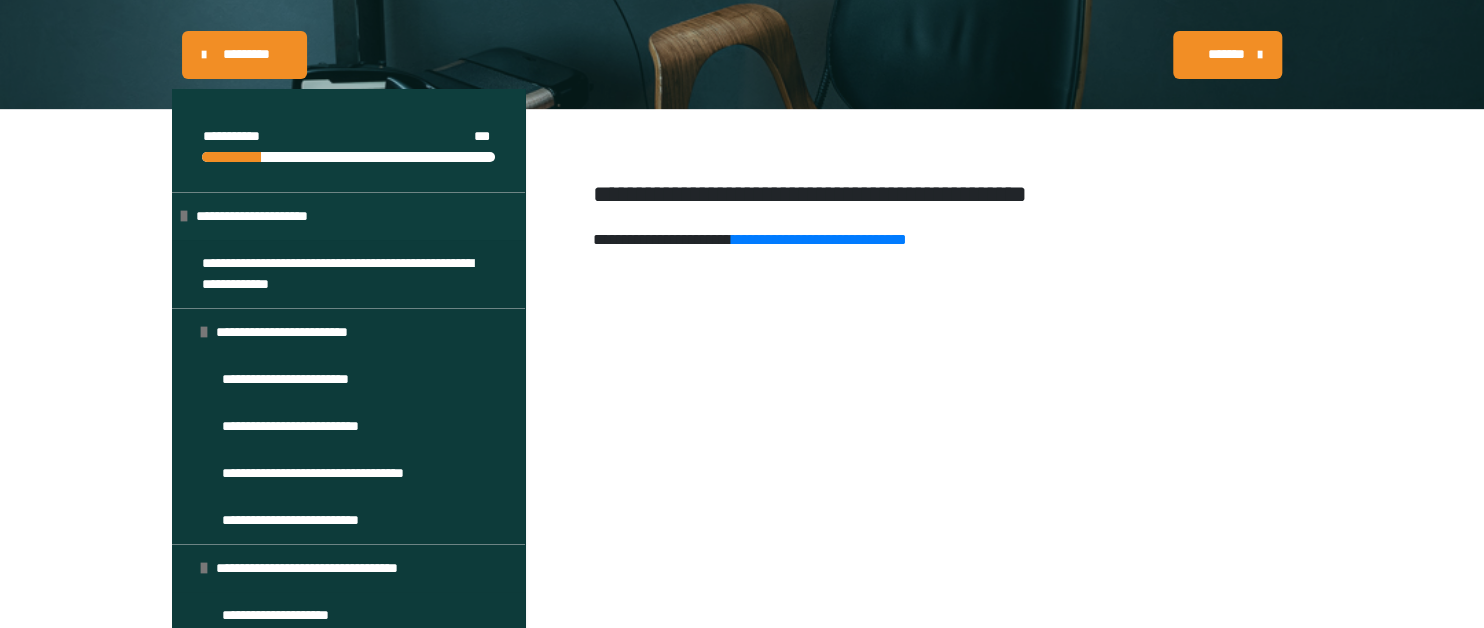 scroll, scrollTop: 267, scrollLeft: 0, axis: vertical 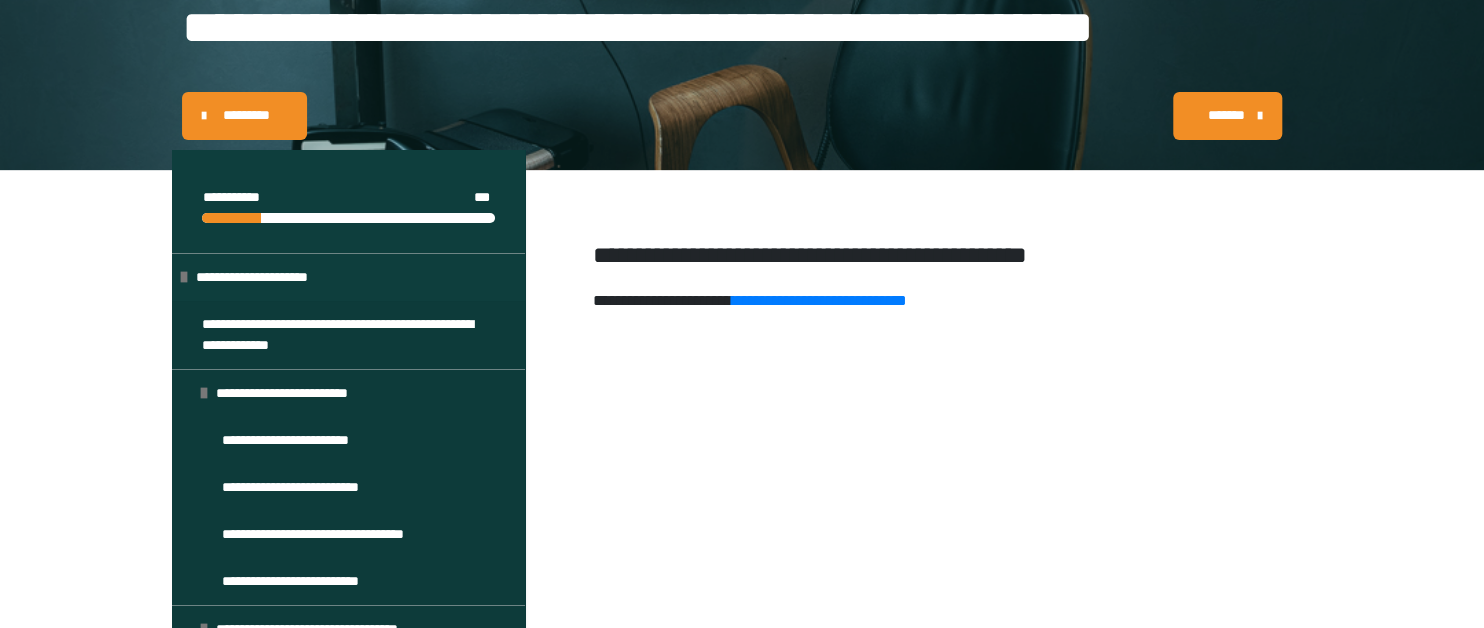 click on "*******" at bounding box center [1227, 116] 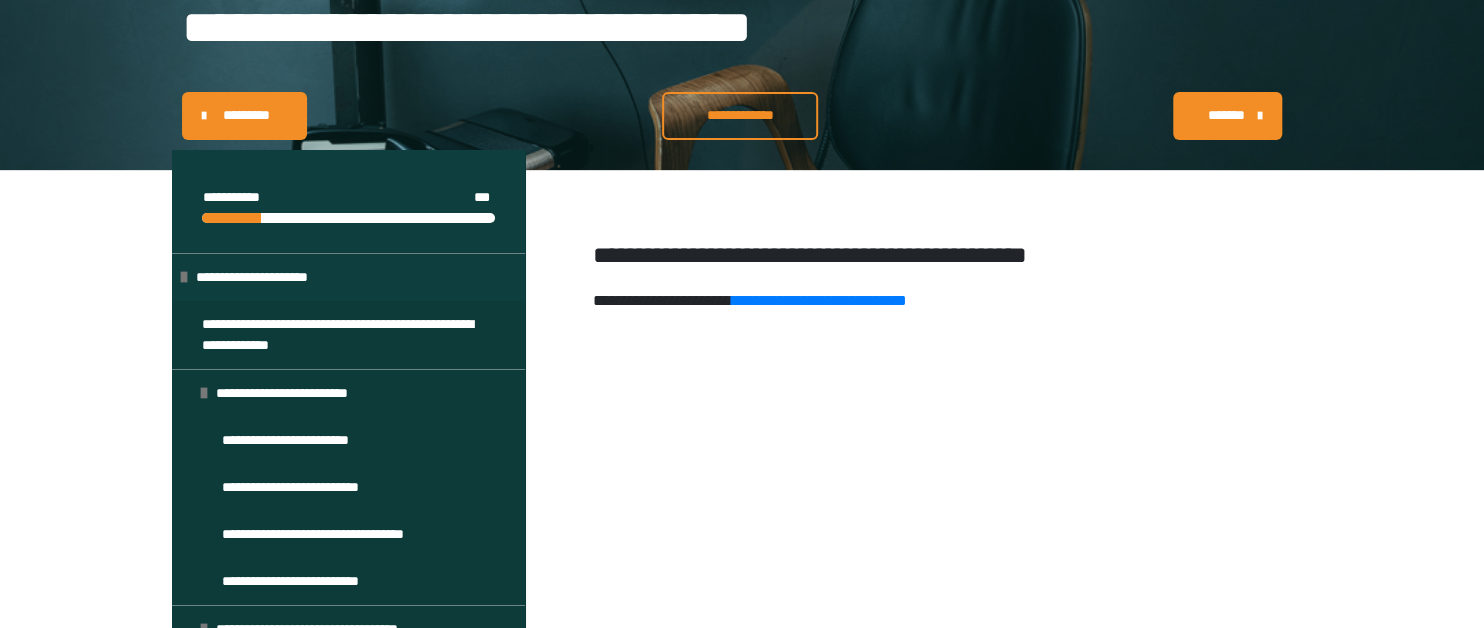 click on "*******" at bounding box center (1227, 116) 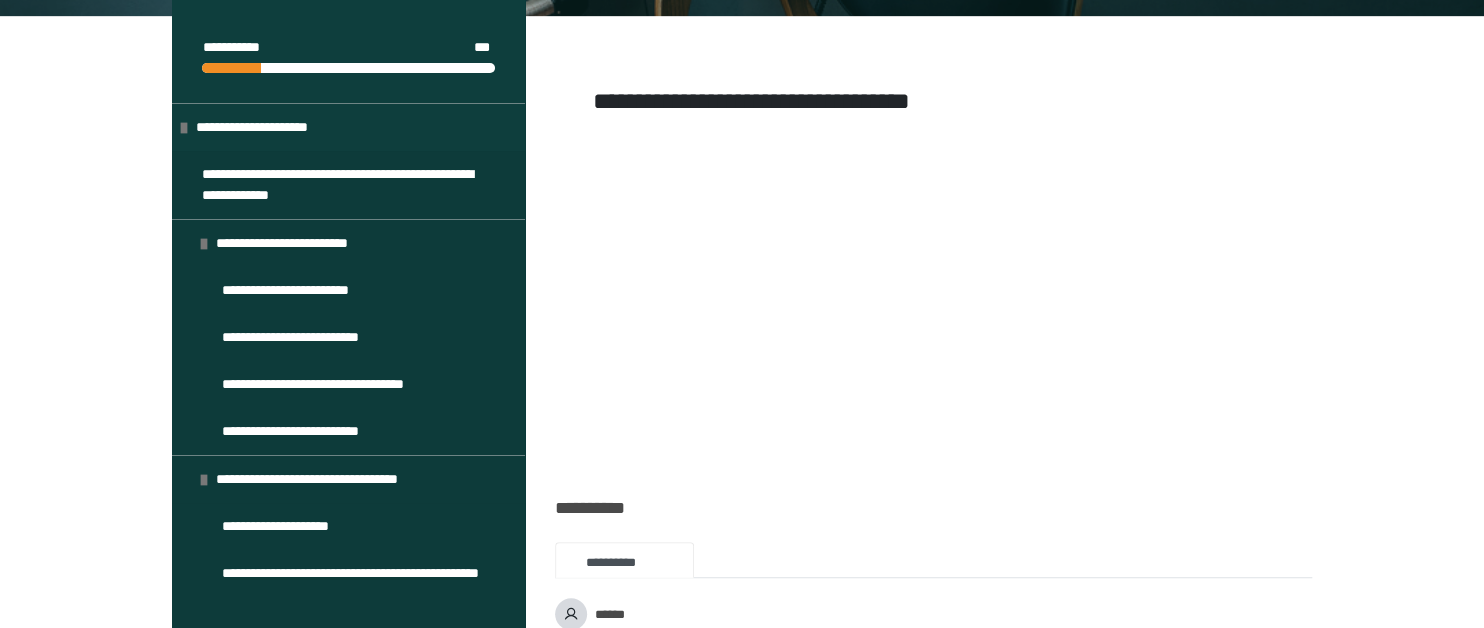 scroll, scrollTop: 474, scrollLeft: 0, axis: vertical 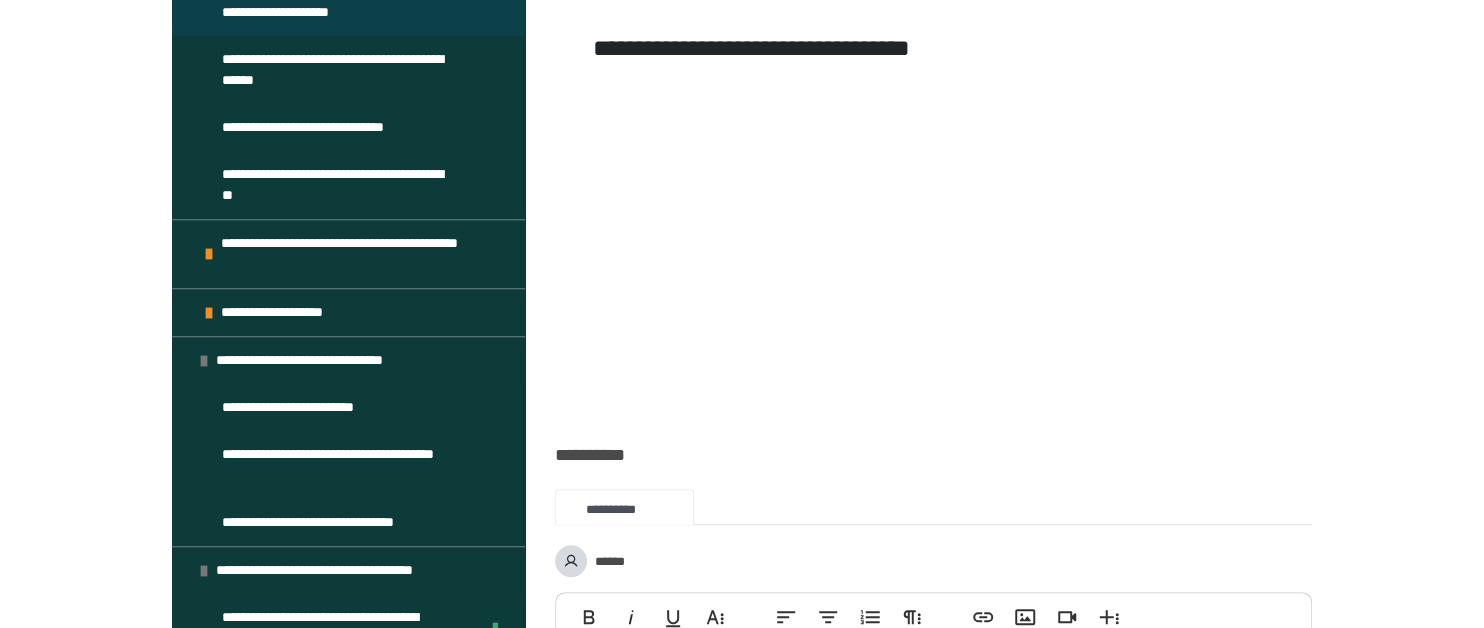 click on "**********" at bounding box center [292, 12] 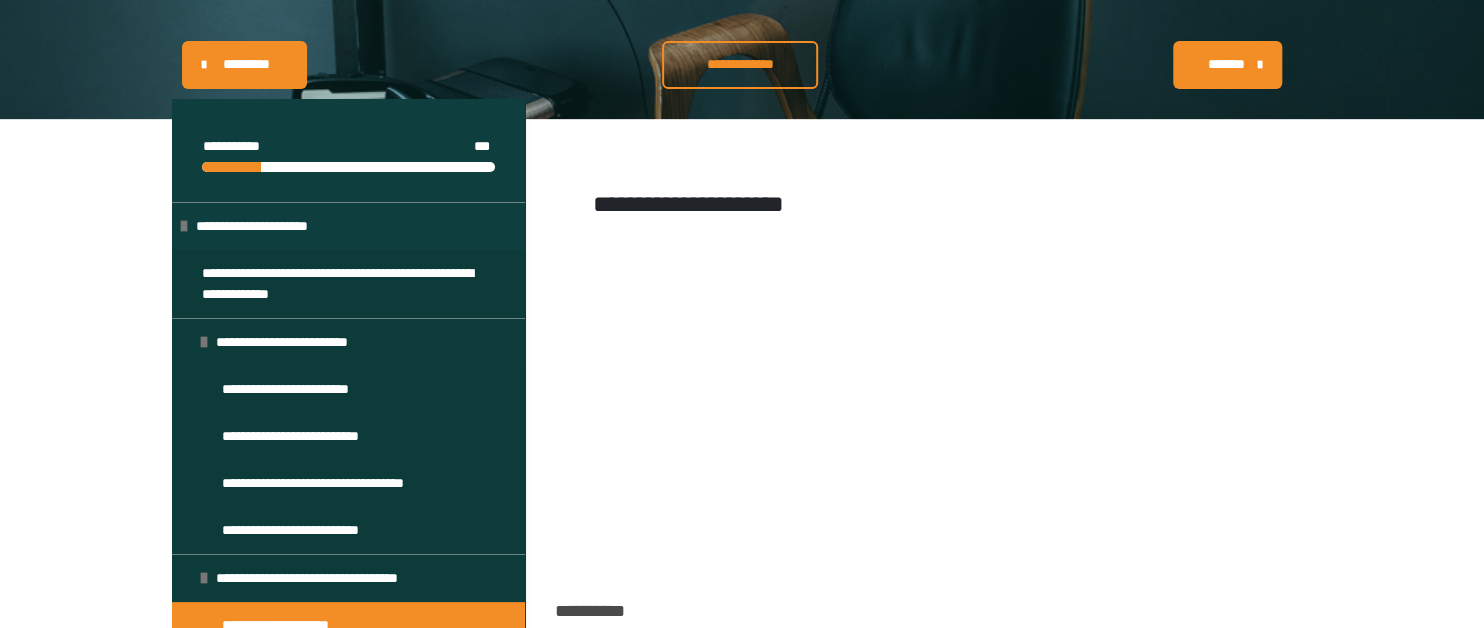 scroll, scrollTop: 302, scrollLeft: 0, axis: vertical 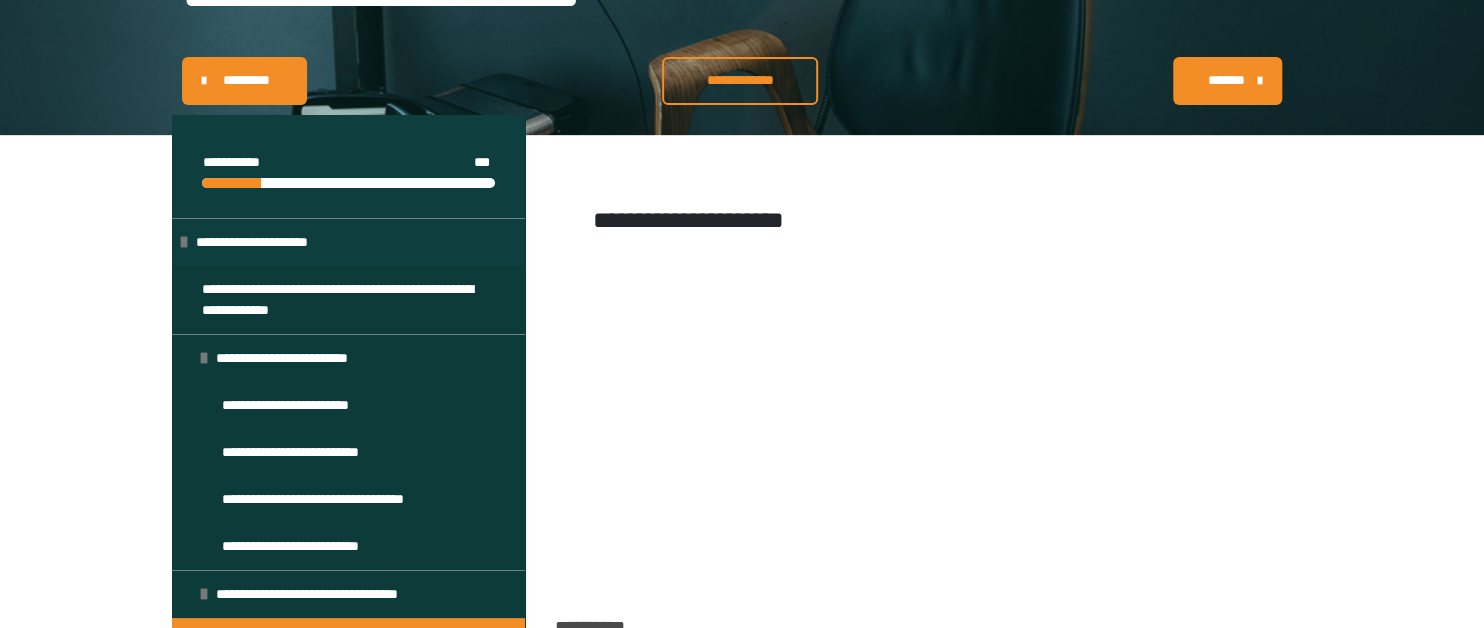 click on "**********" at bounding box center (740, 80) 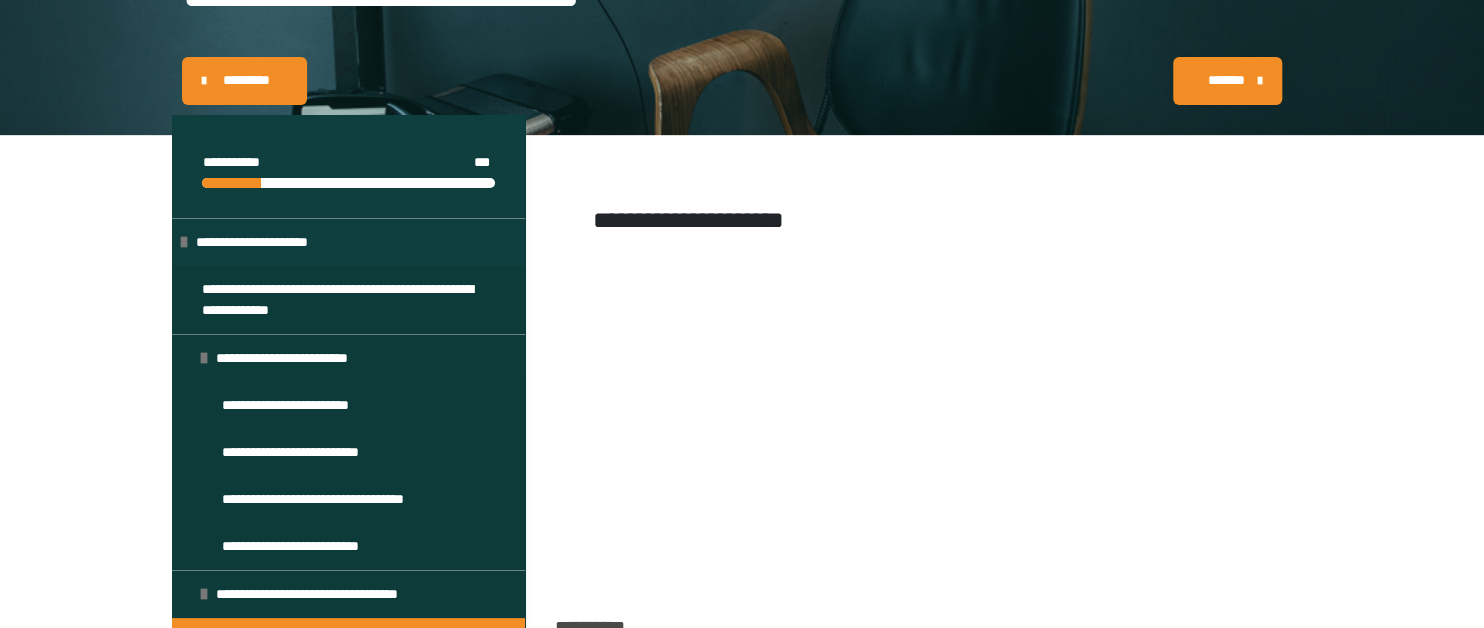 click on "*******" at bounding box center [1227, 81] 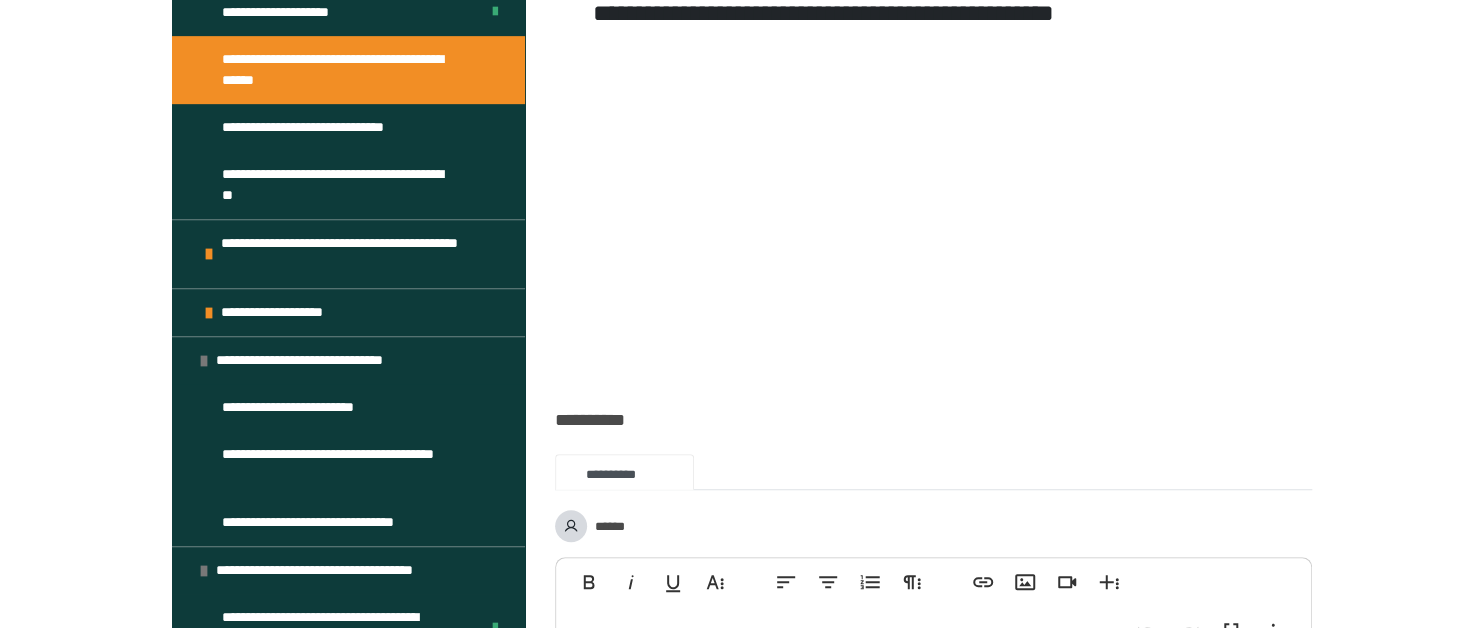 scroll, scrollTop: 578, scrollLeft: 0, axis: vertical 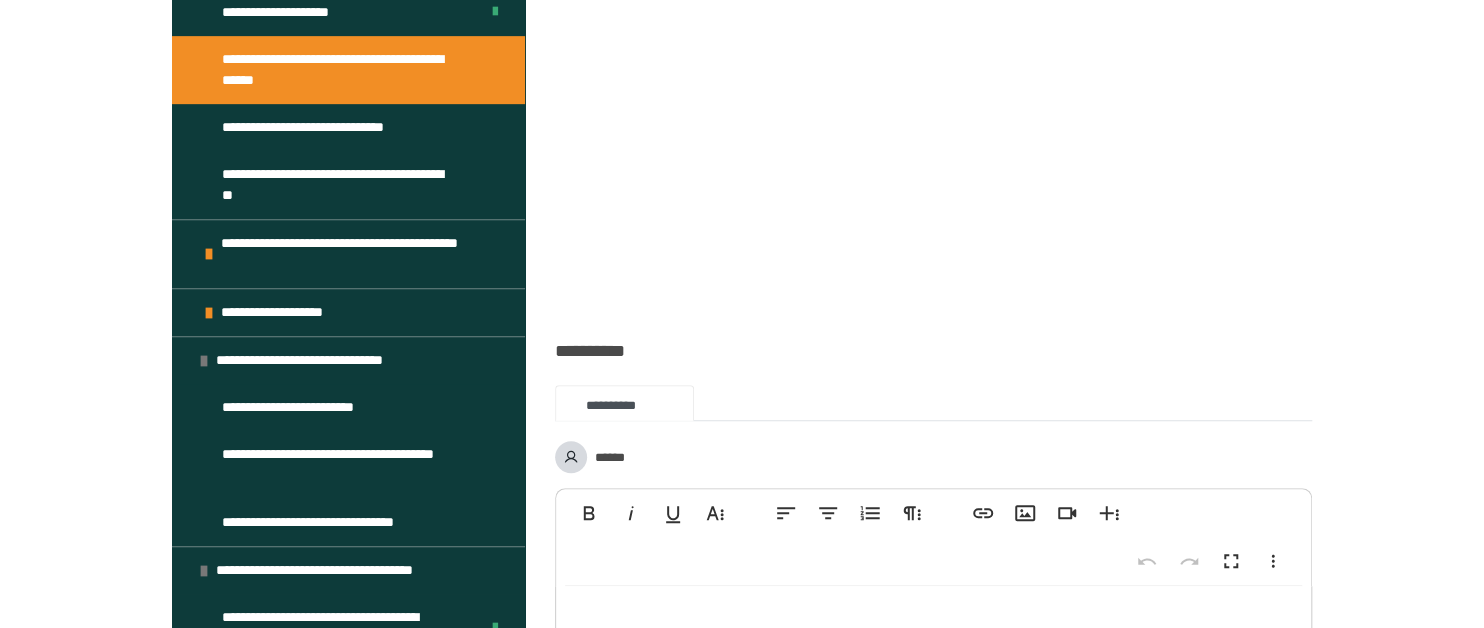 click on "**********" at bounding box center (348, -224) 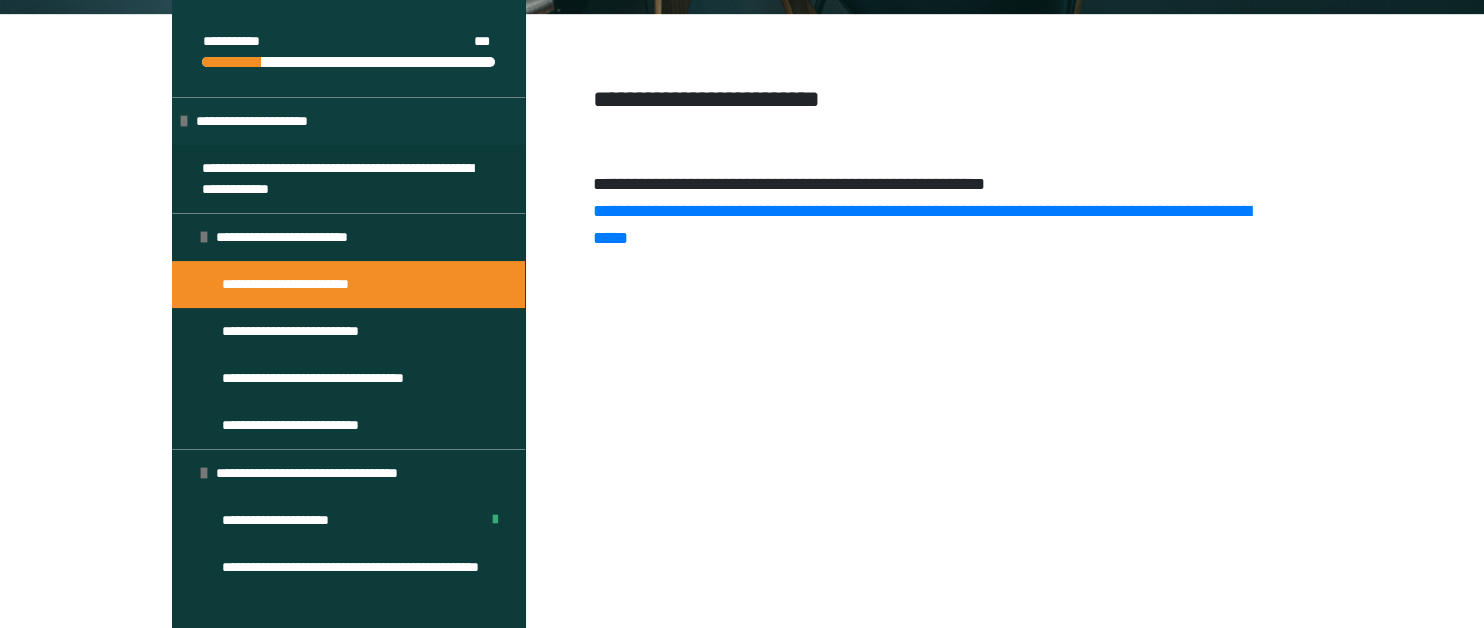 scroll, scrollTop: 371, scrollLeft: 0, axis: vertical 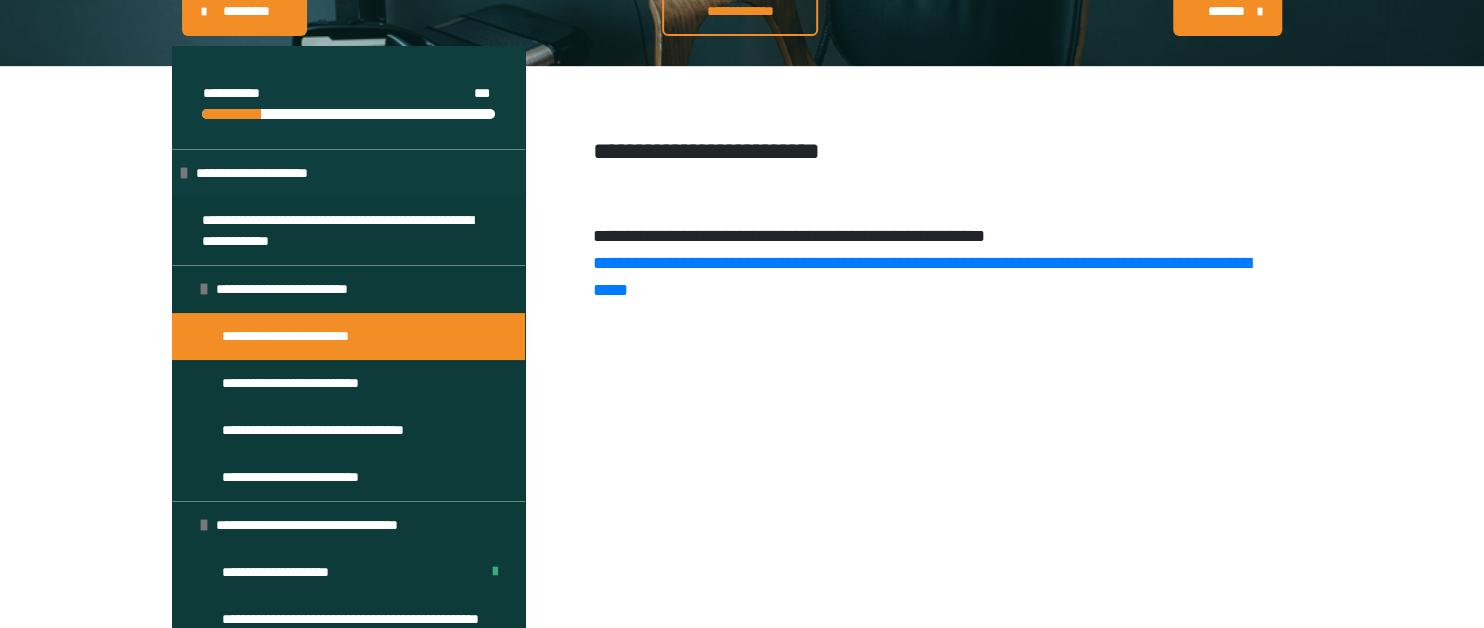 click on "**********" at bounding box center [740, 11] 